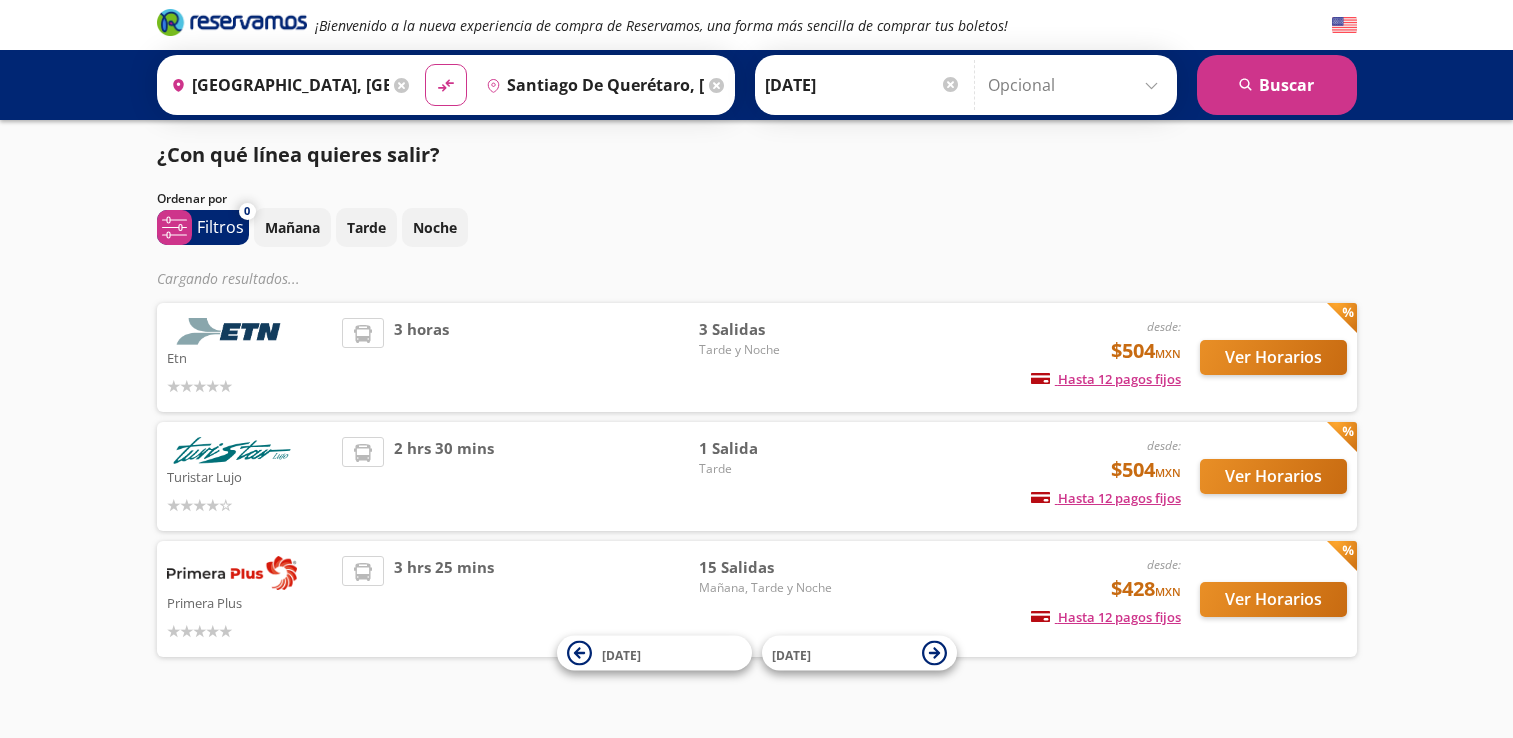scroll, scrollTop: 0, scrollLeft: 0, axis: both 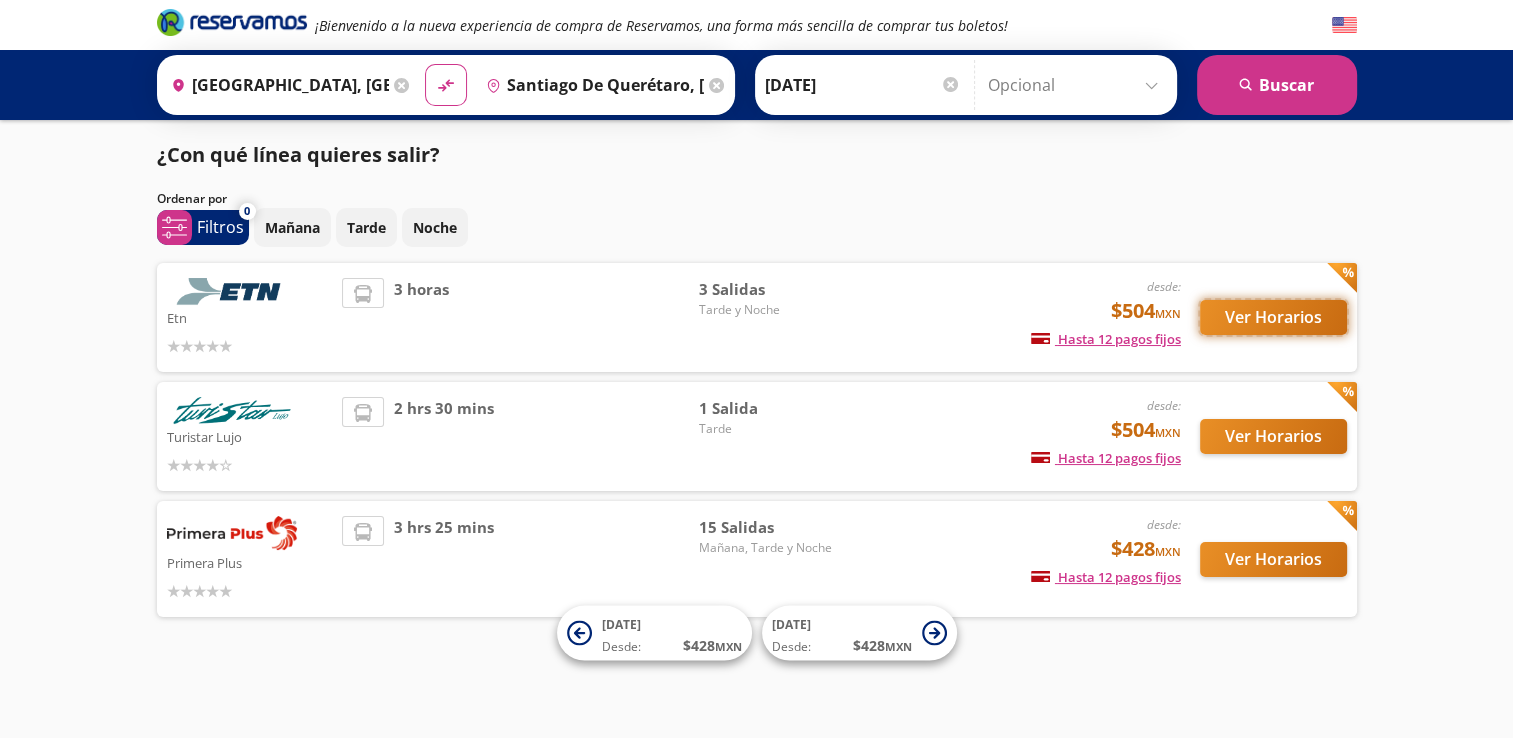 click on "Ver Horarios" at bounding box center (1273, 317) 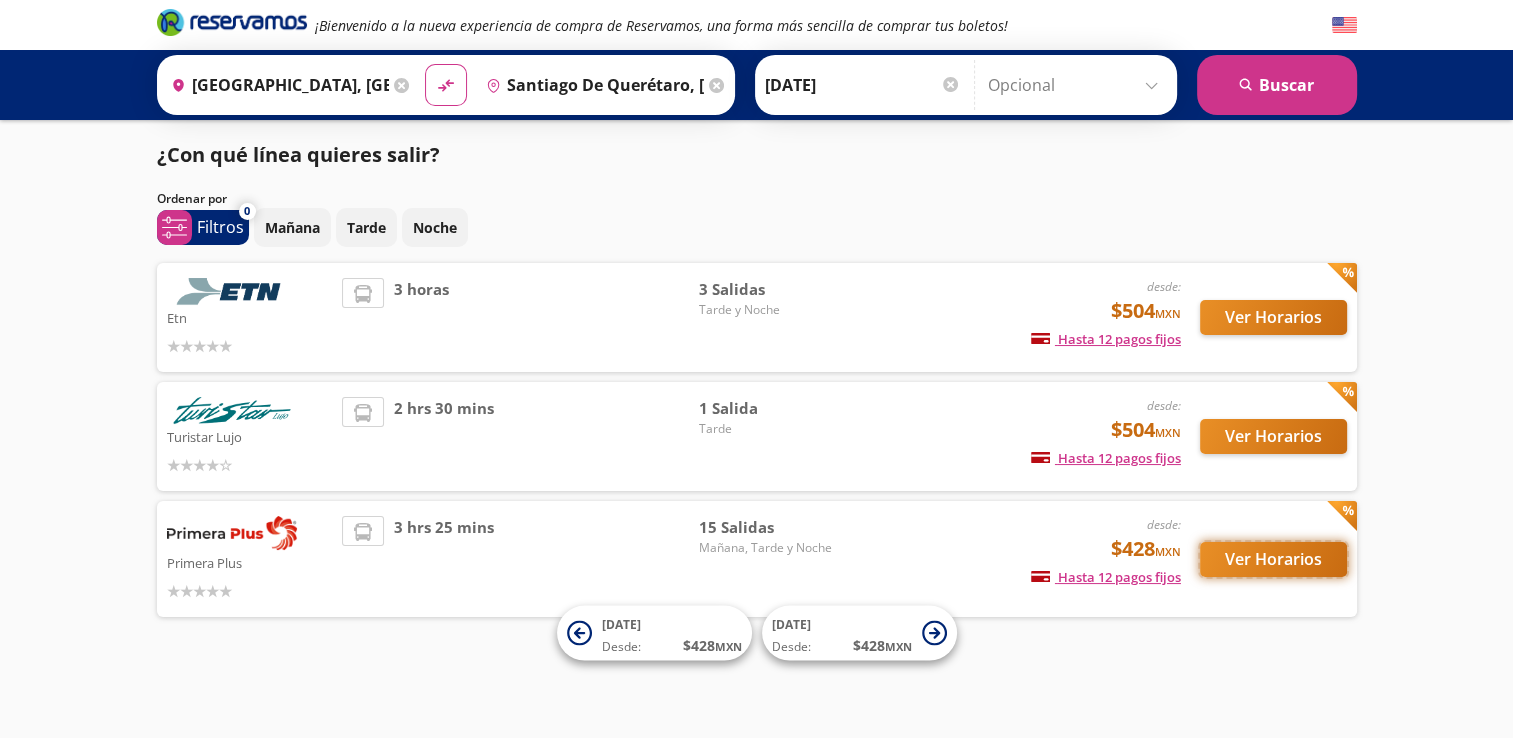 click on "Ver Horarios" at bounding box center (1273, 559) 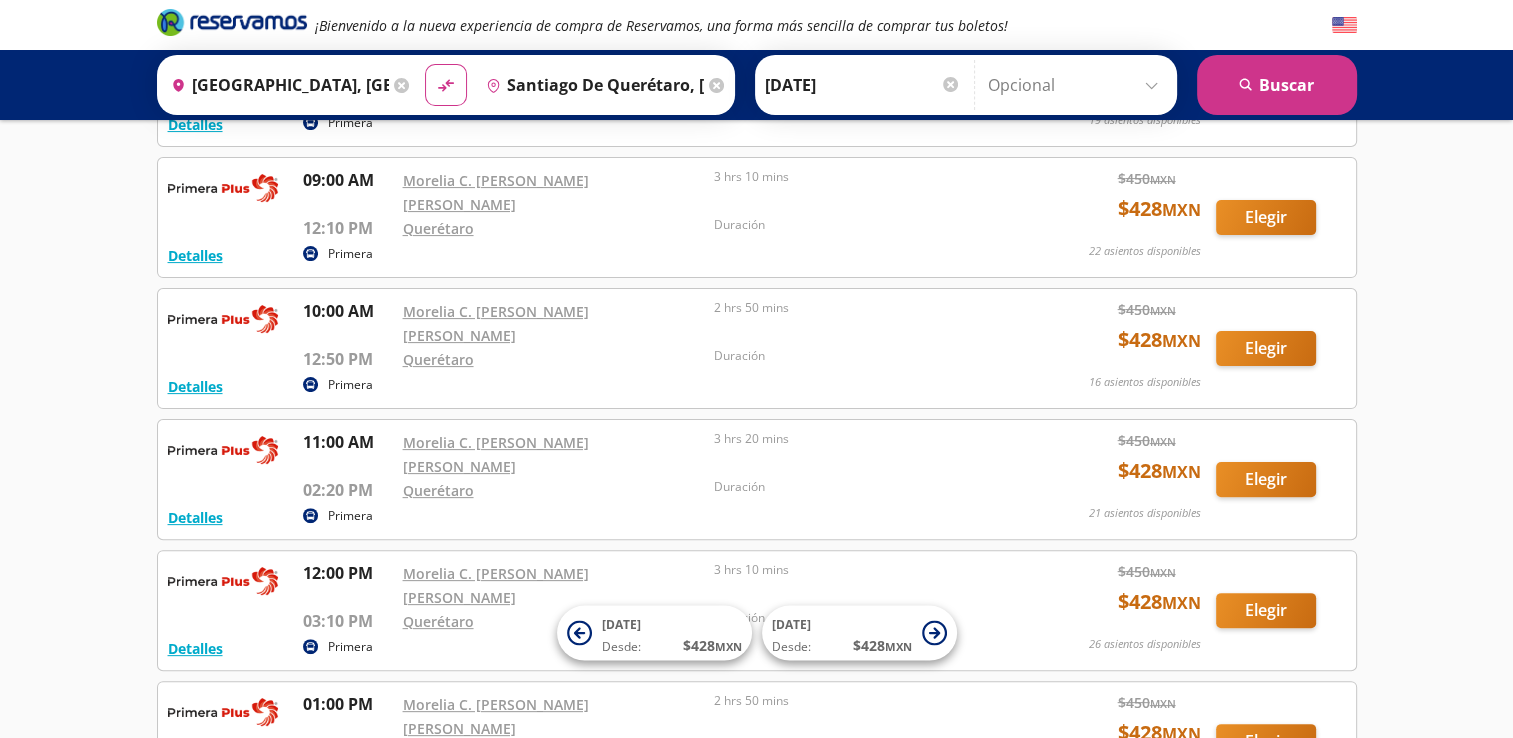 scroll, scrollTop: 600, scrollLeft: 0, axis: vertical 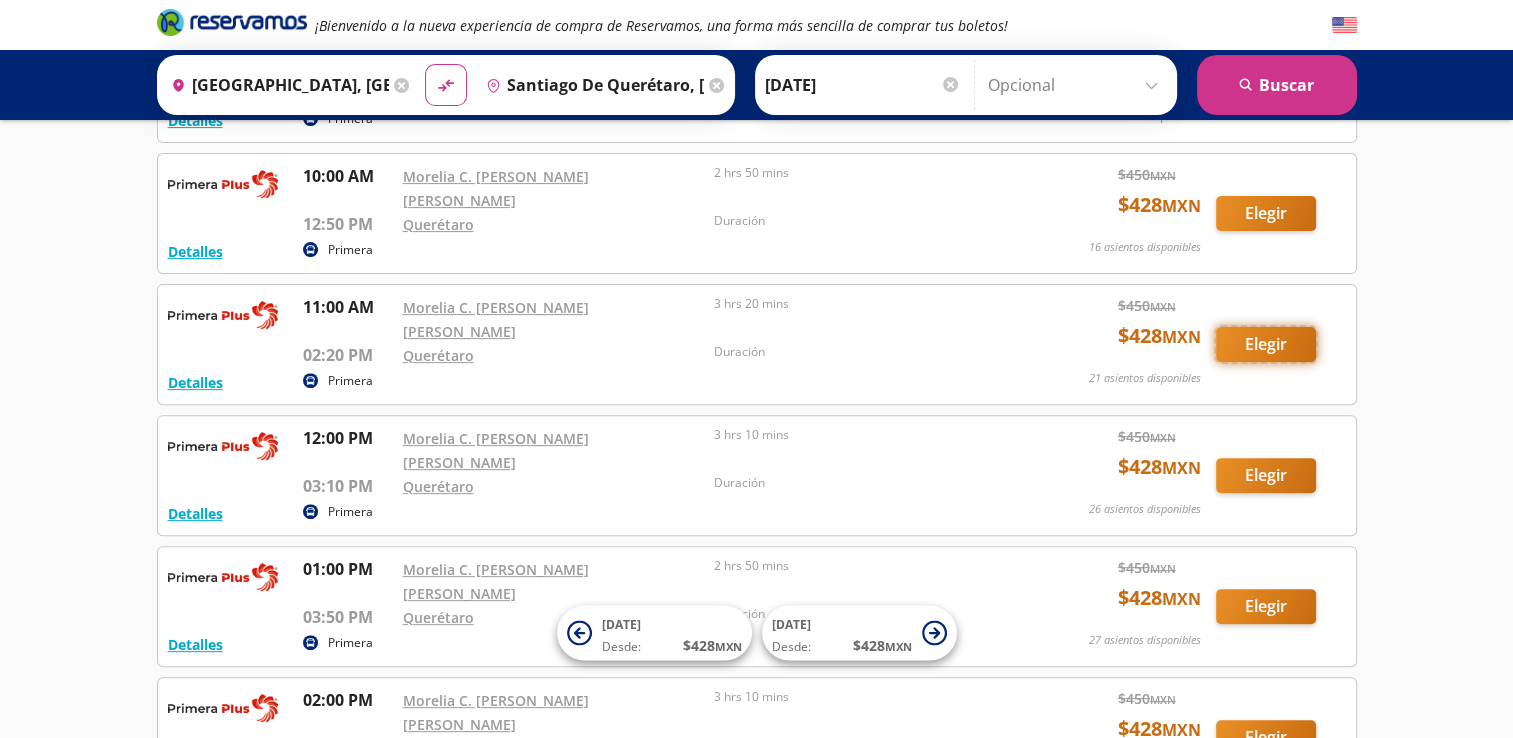 click on "Elegir" at bounding box center [1266, 344] 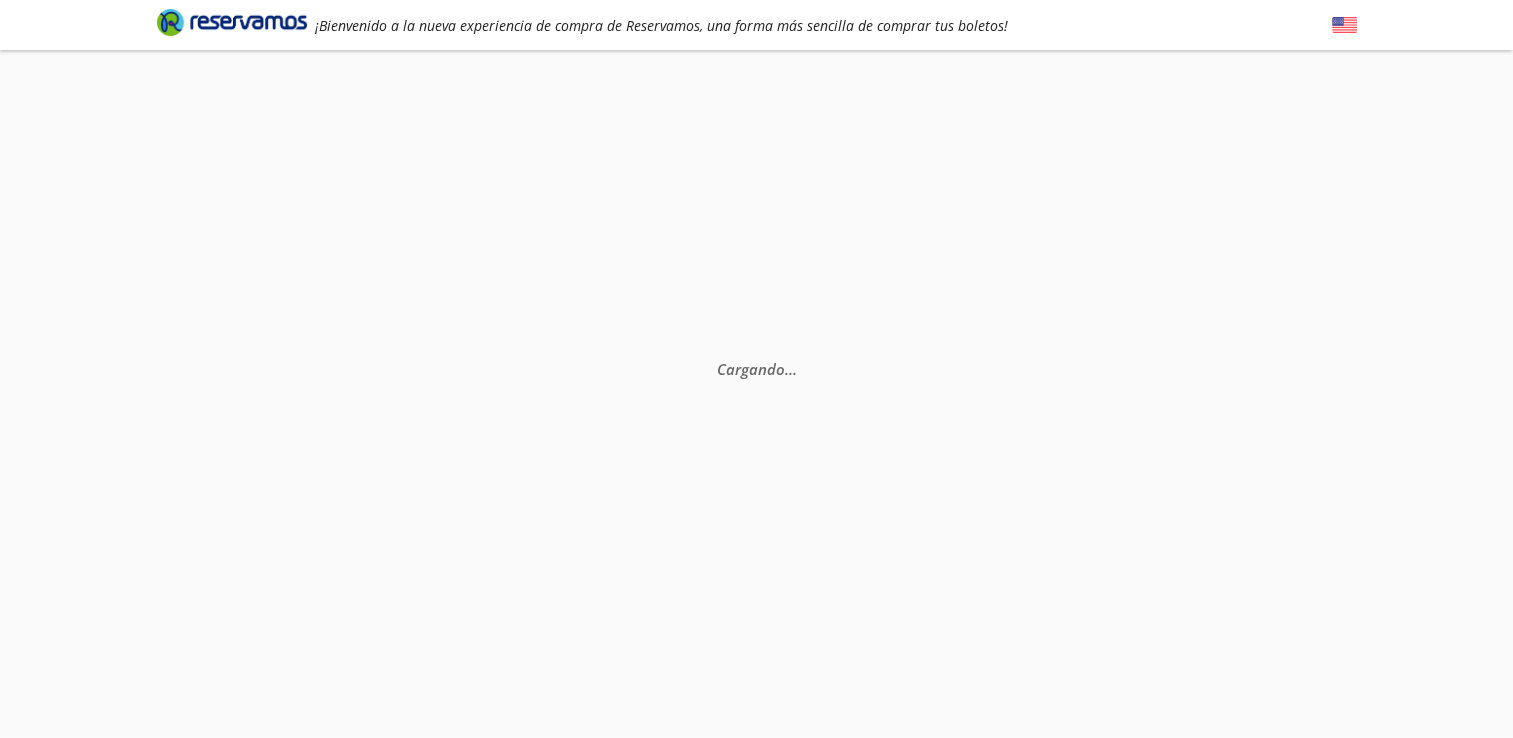 scroll, scrollTop: 0, scrollLeft: 0, axis: both 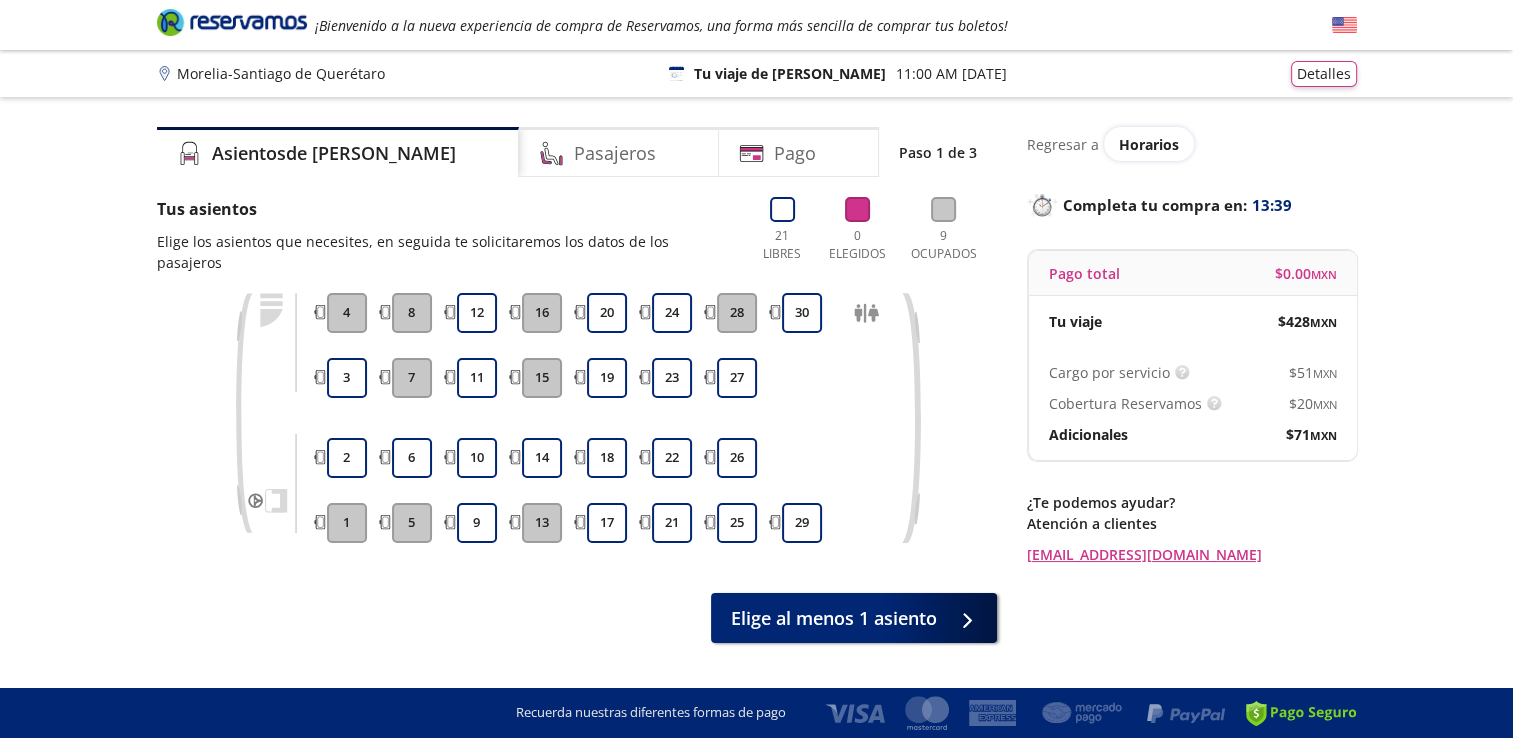 click on "16" at bounding box center [542, 313] 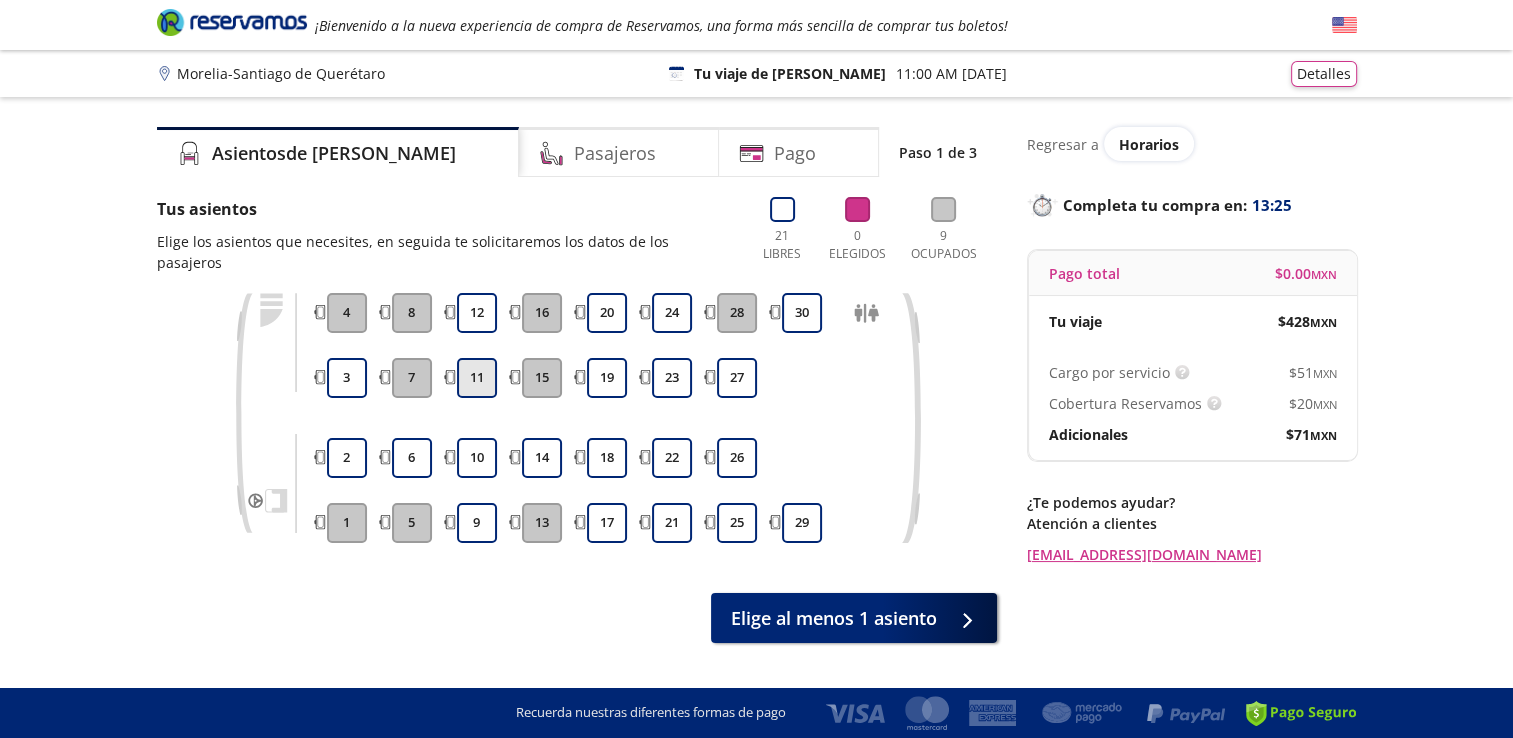 click on "11" at bounding box center [477, 378] 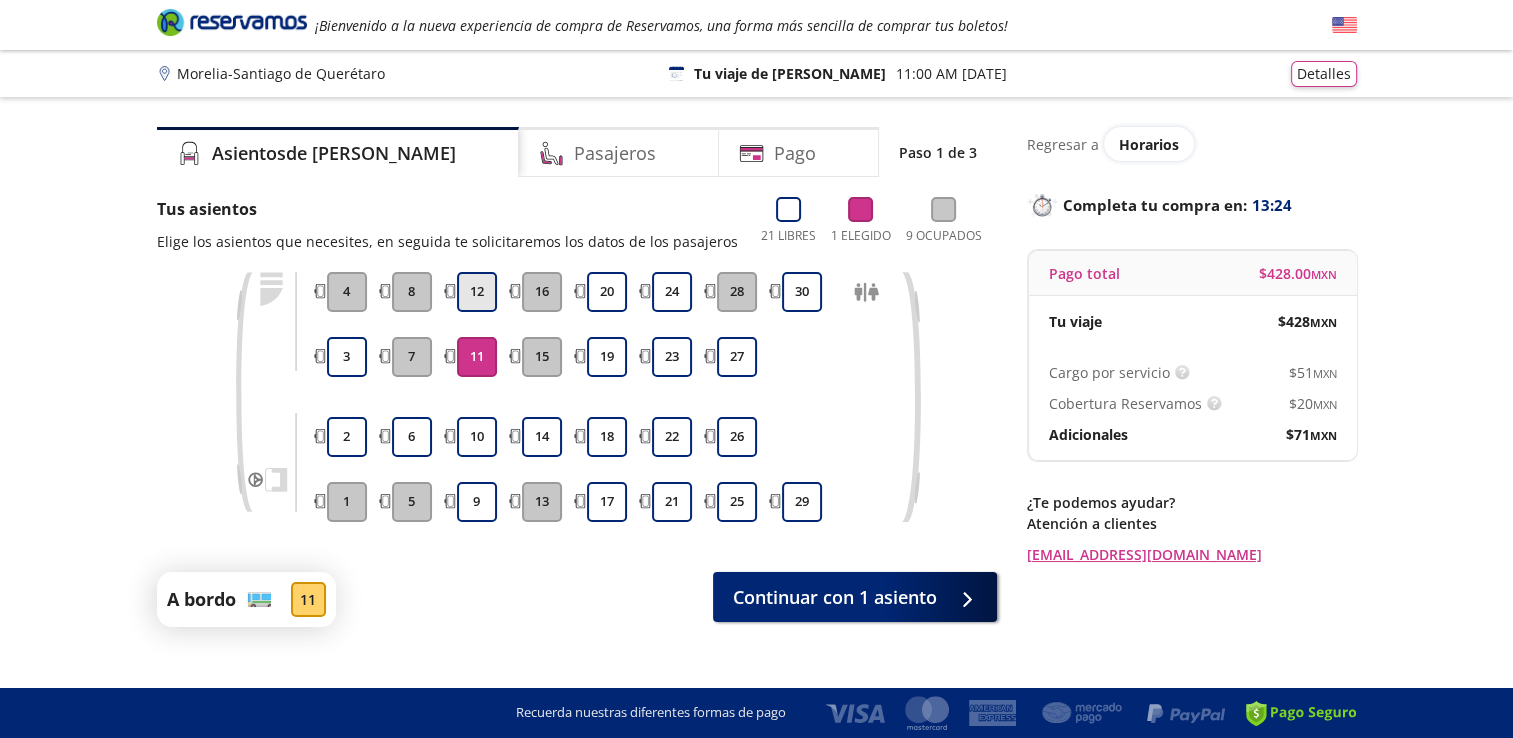 click on "12" at bounding box center [477, 292] 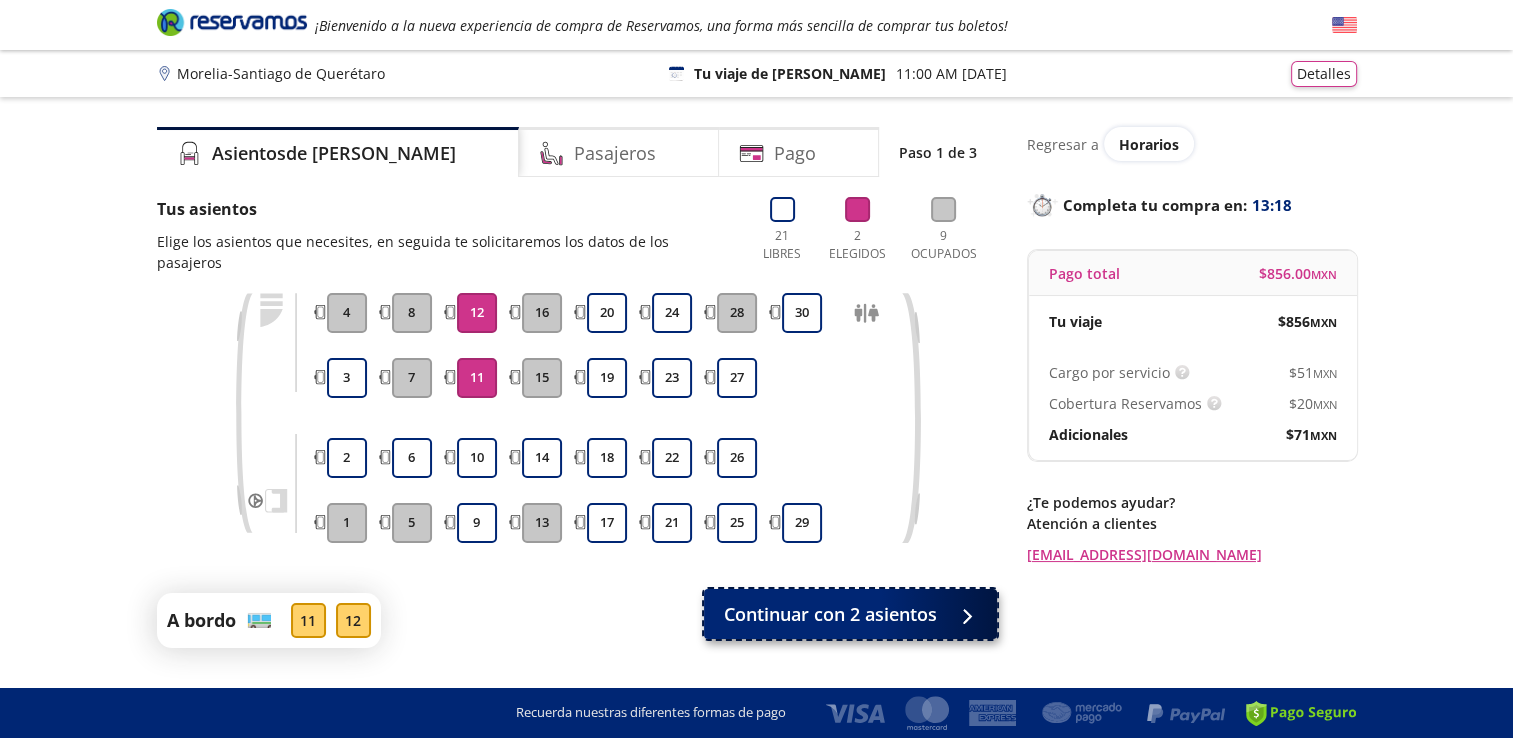 click on "Continuar con 2 asientos" at bounding box center (830, 614) 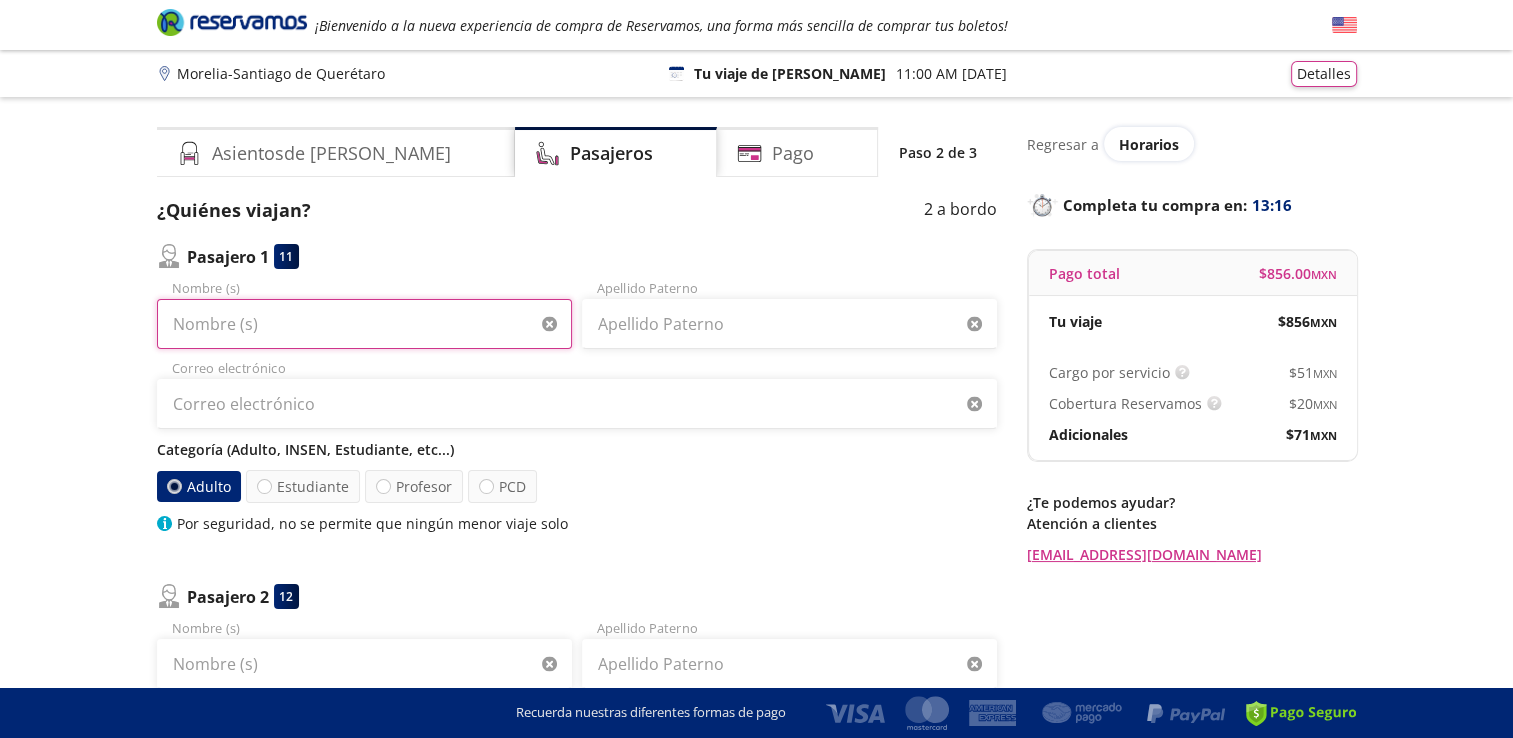 click on "Nombre (s)" at bounding box center (364, 324) 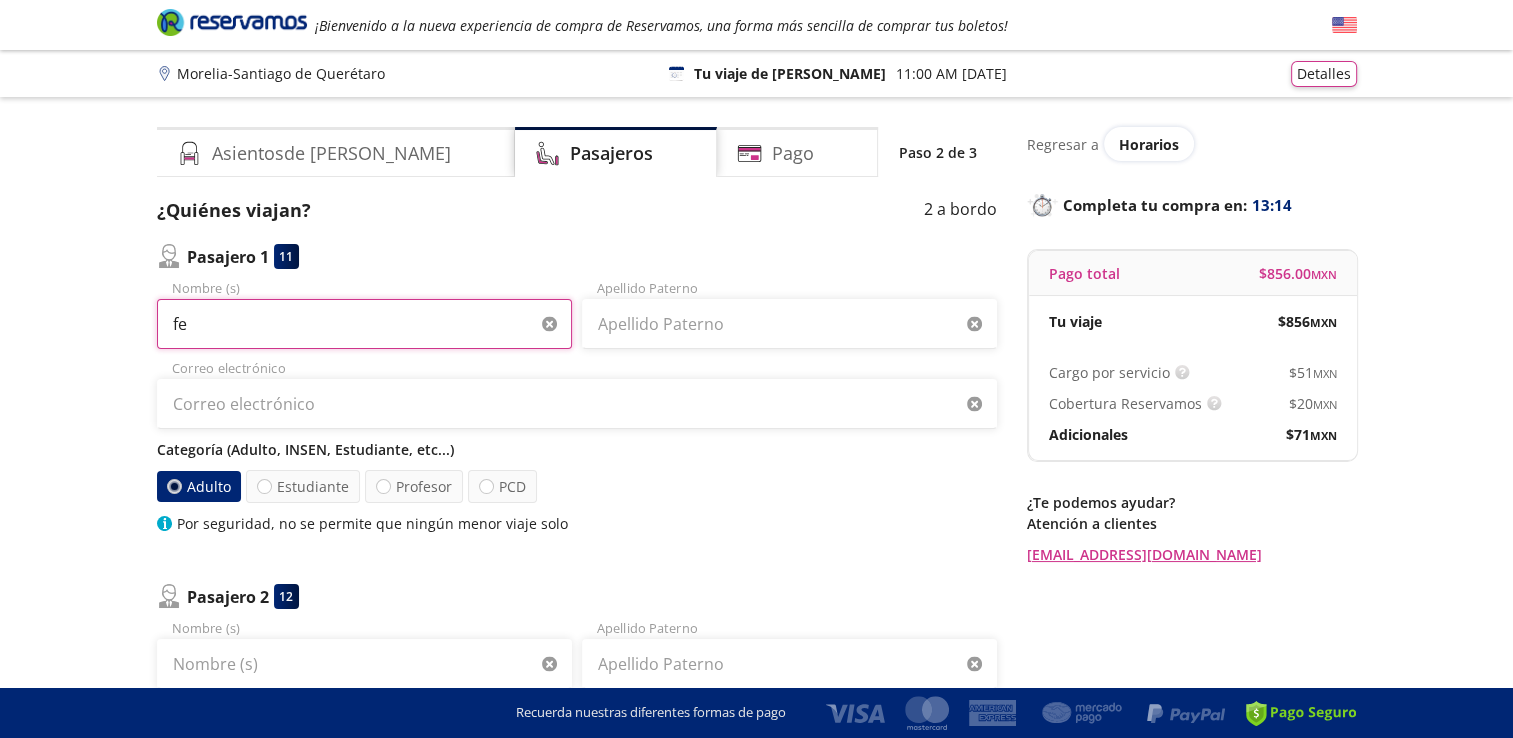 type on "f" 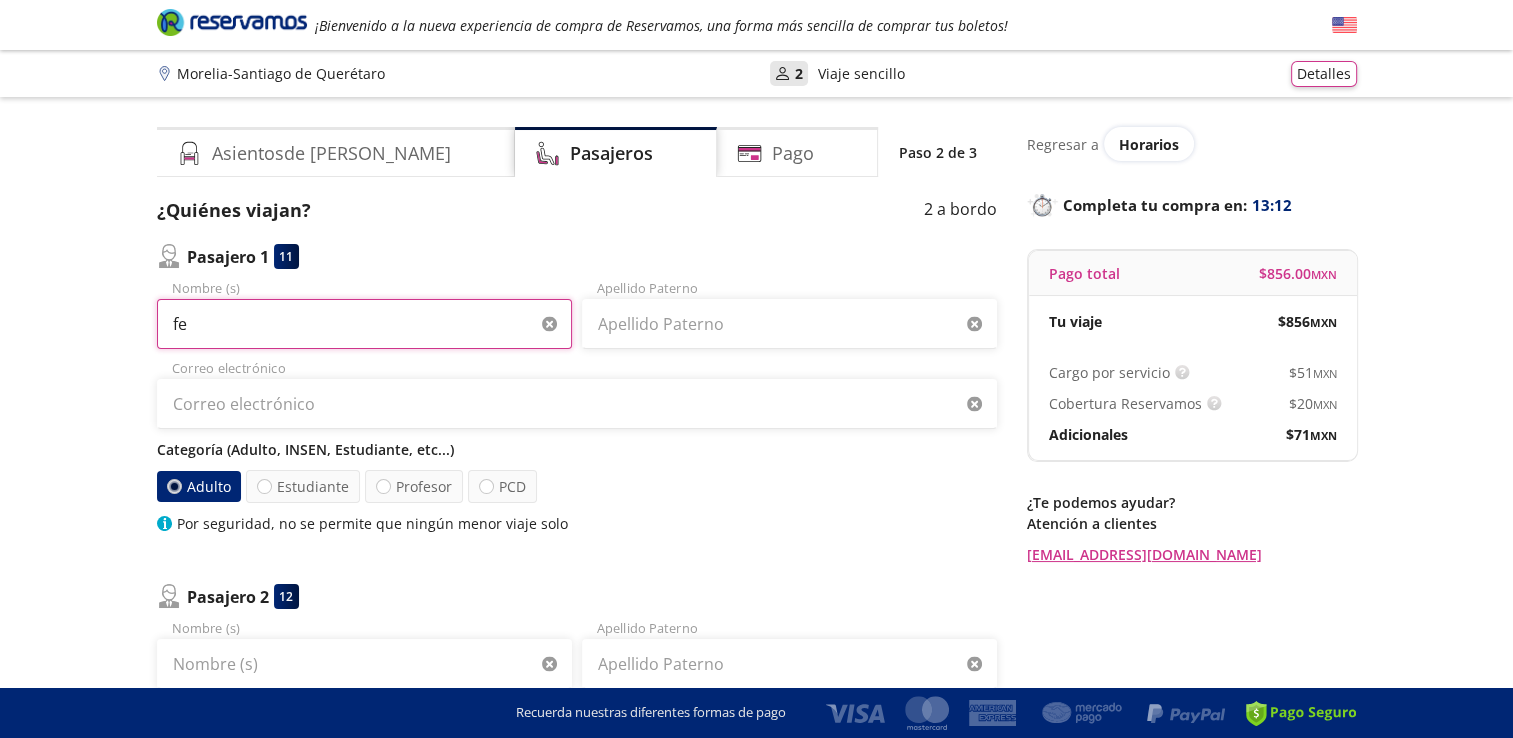 type on "f" 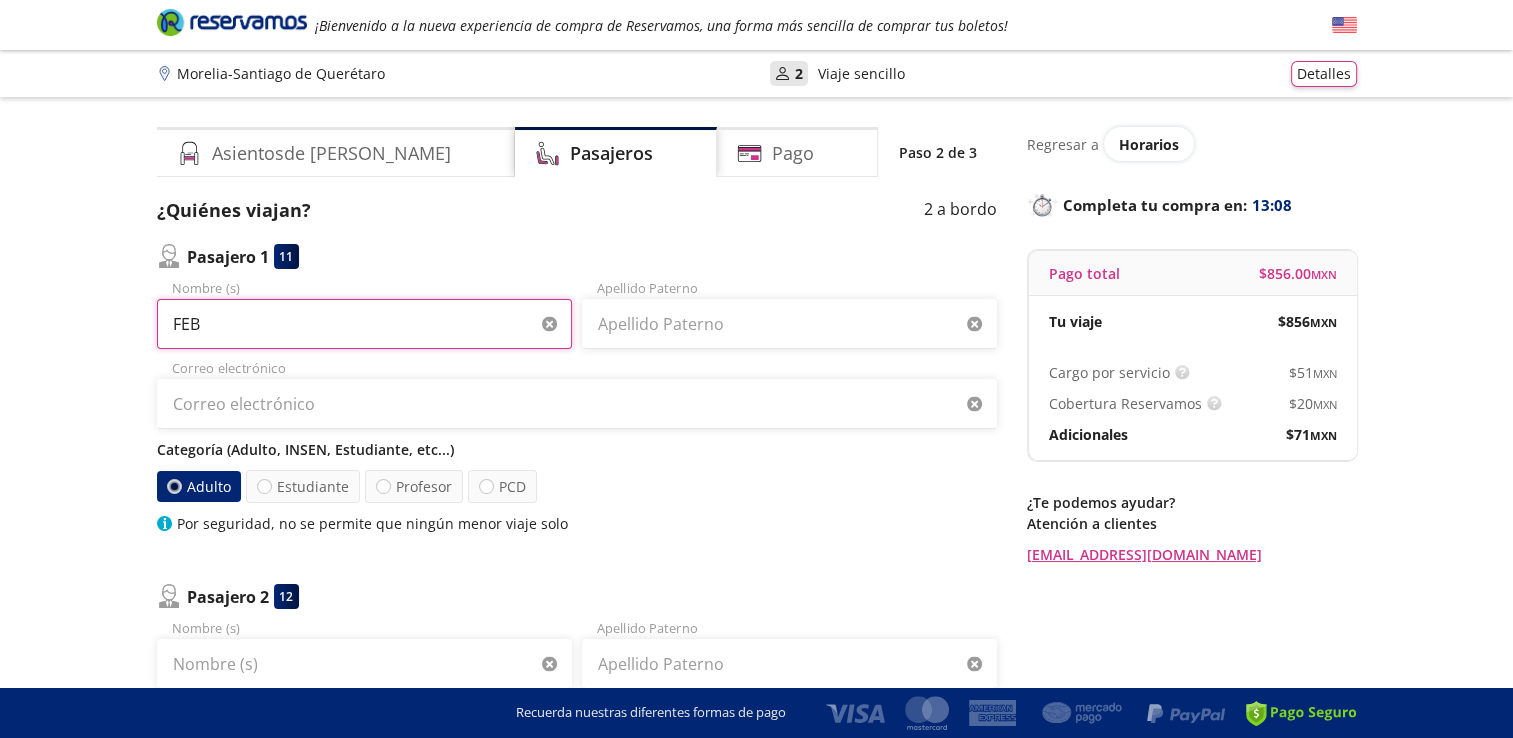 type on "FEBE" 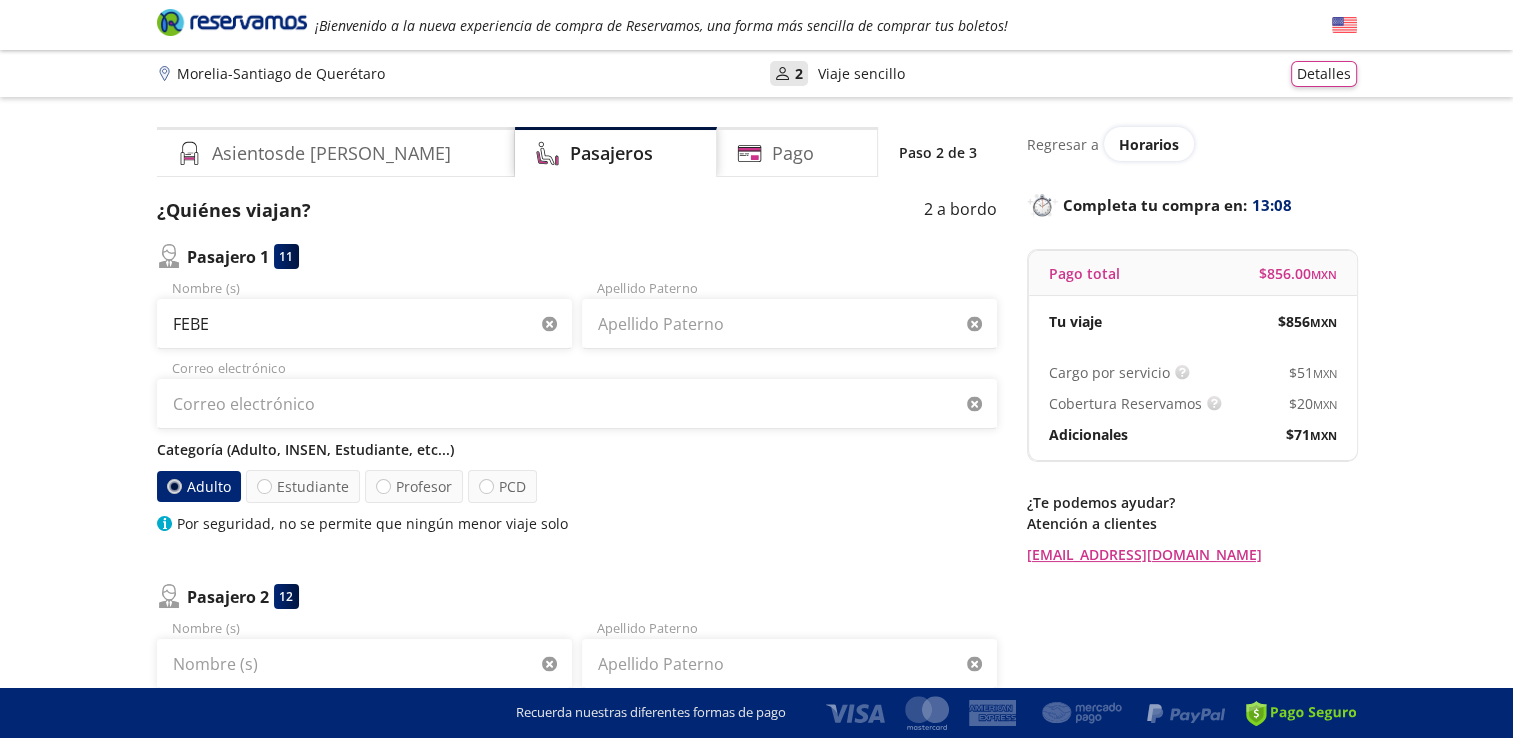 type 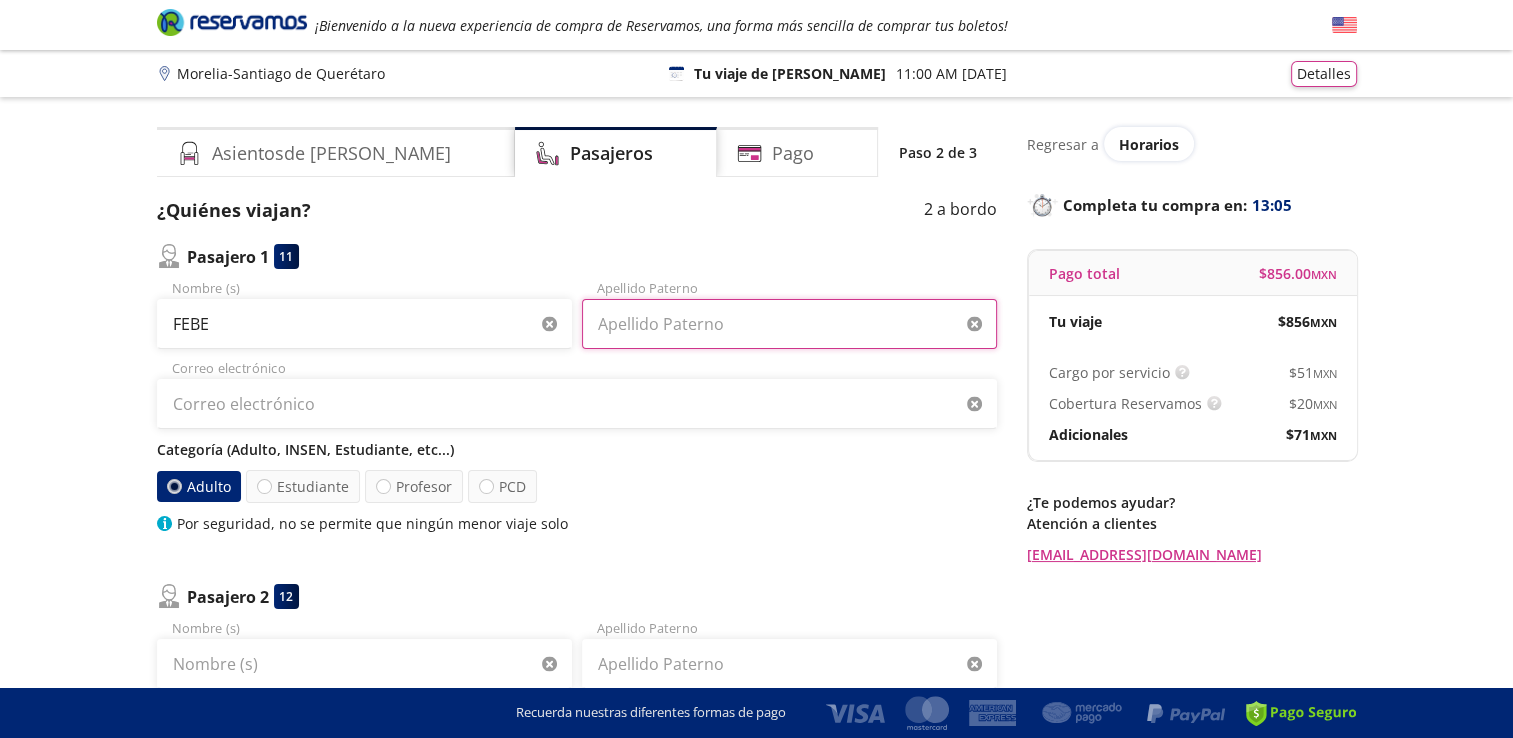 click on "Apellido Paterno" at bounding box center [789, 324] 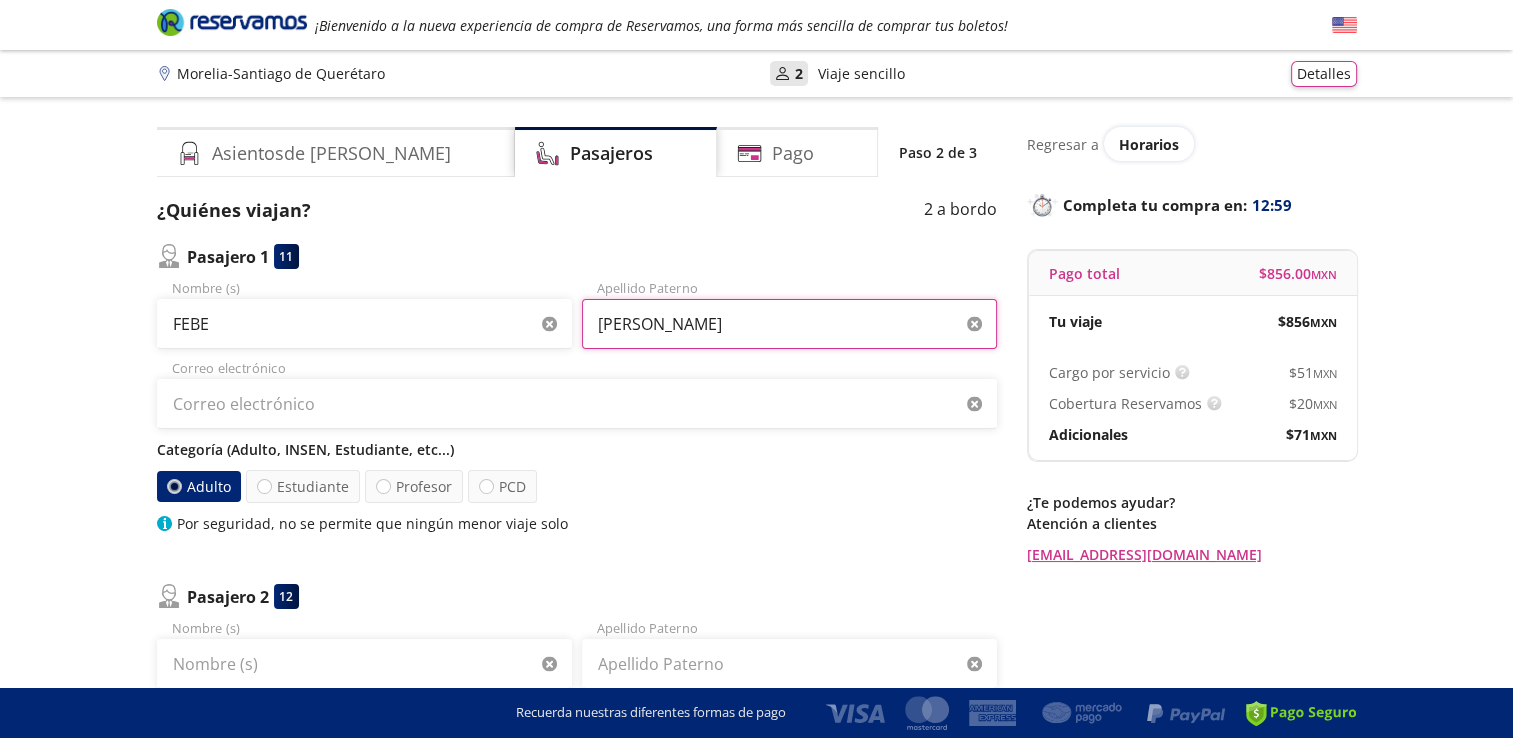 type on "[PERSON_NAME]" 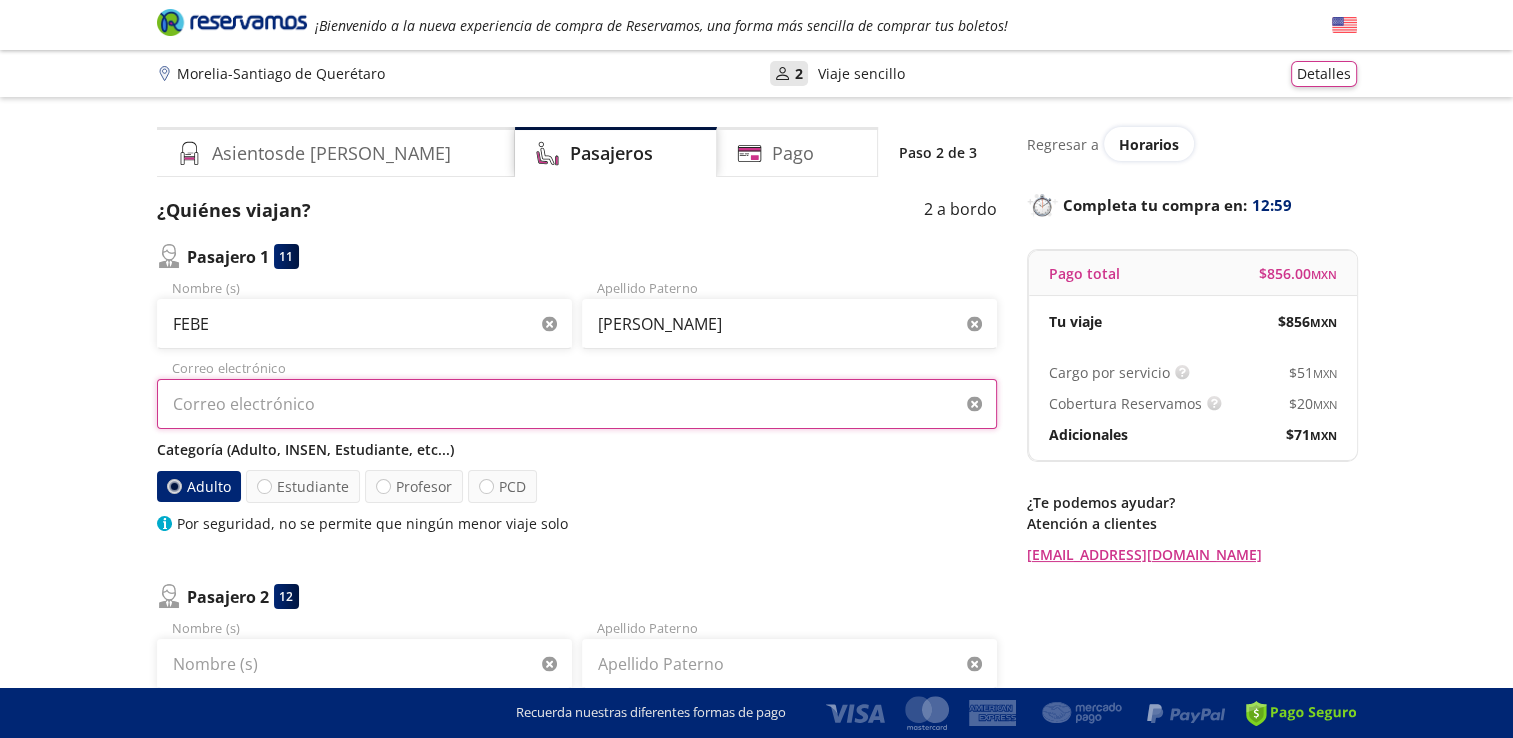 click on "Correo electrónico" at bounding box center (577, 404) 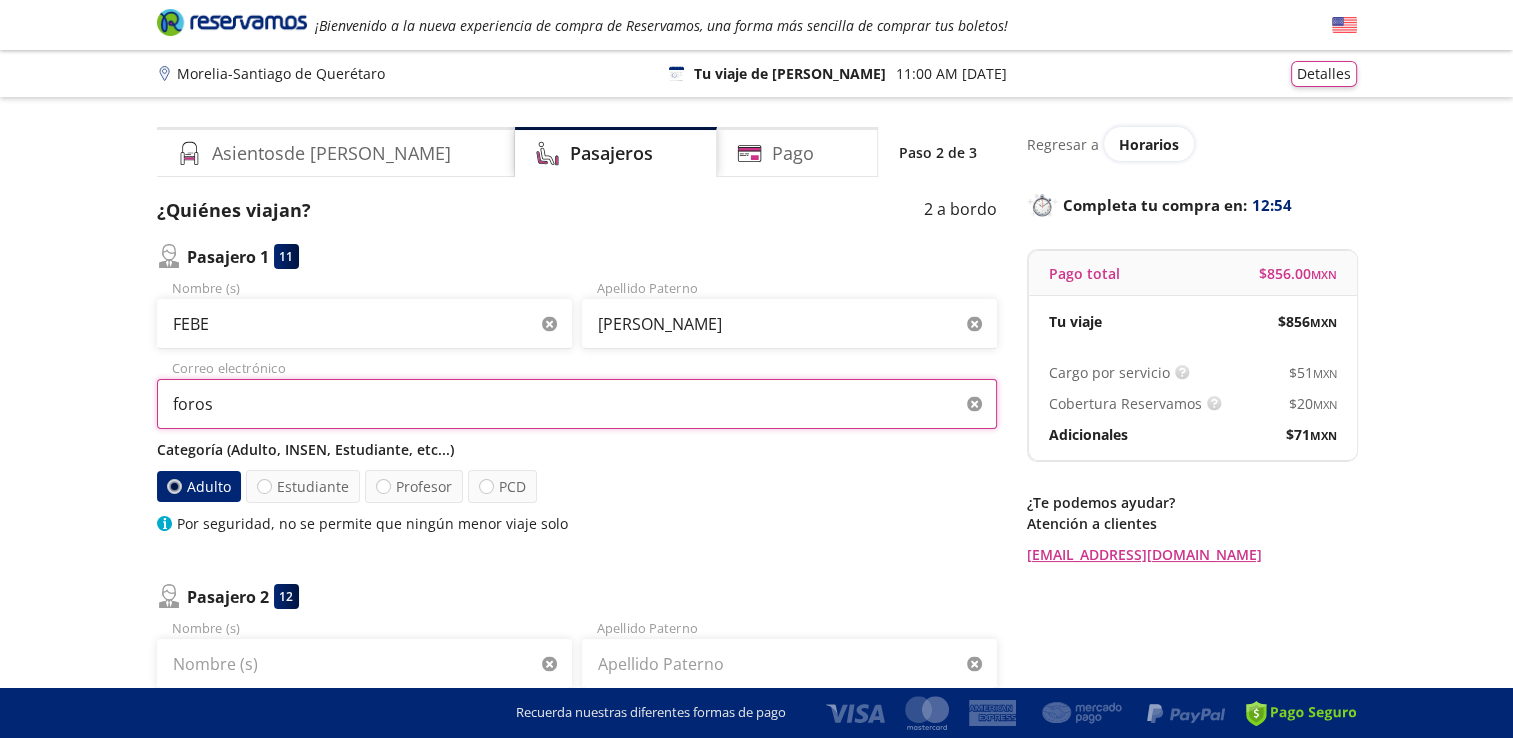 type on "[EMAIL_ADDRESS][DOMAIN_NAME]" 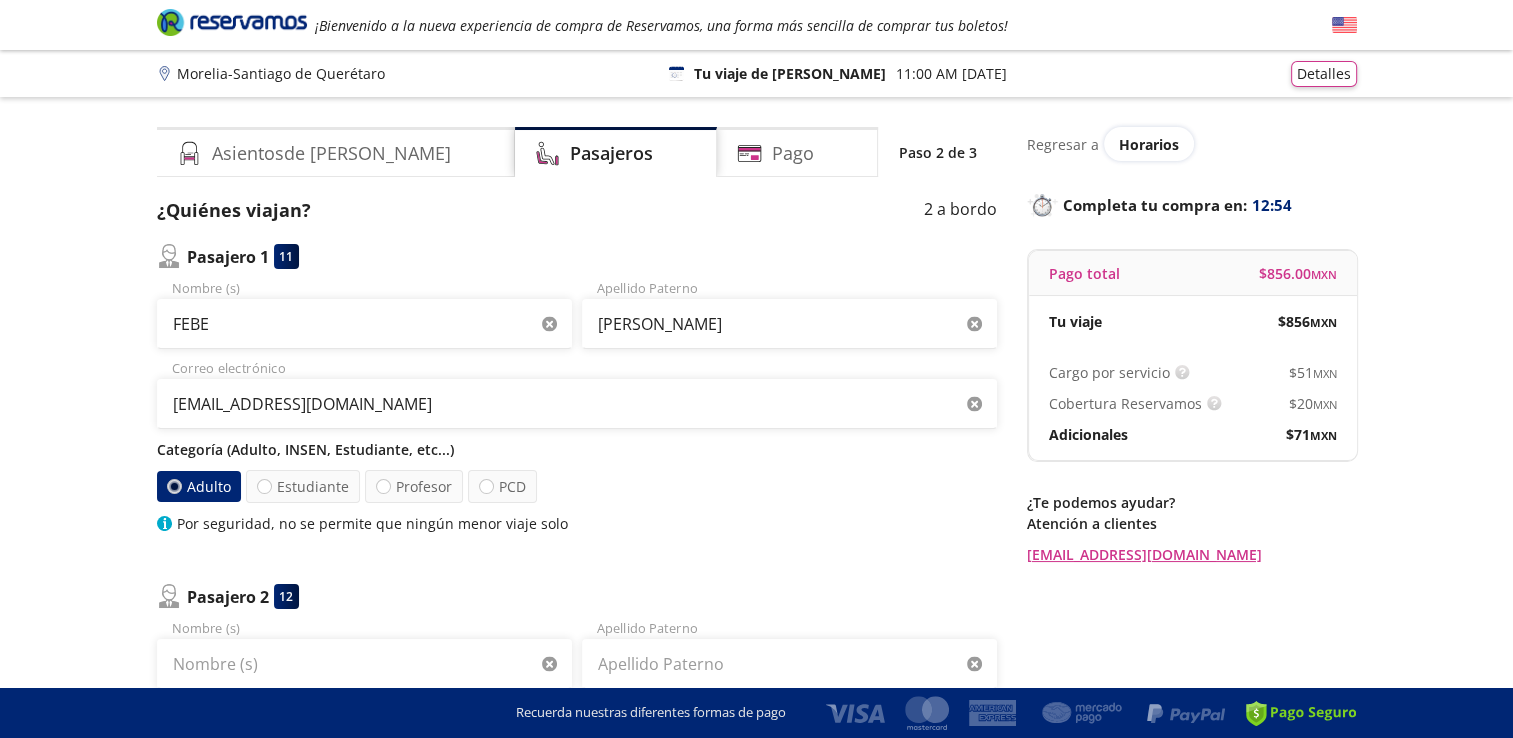 type 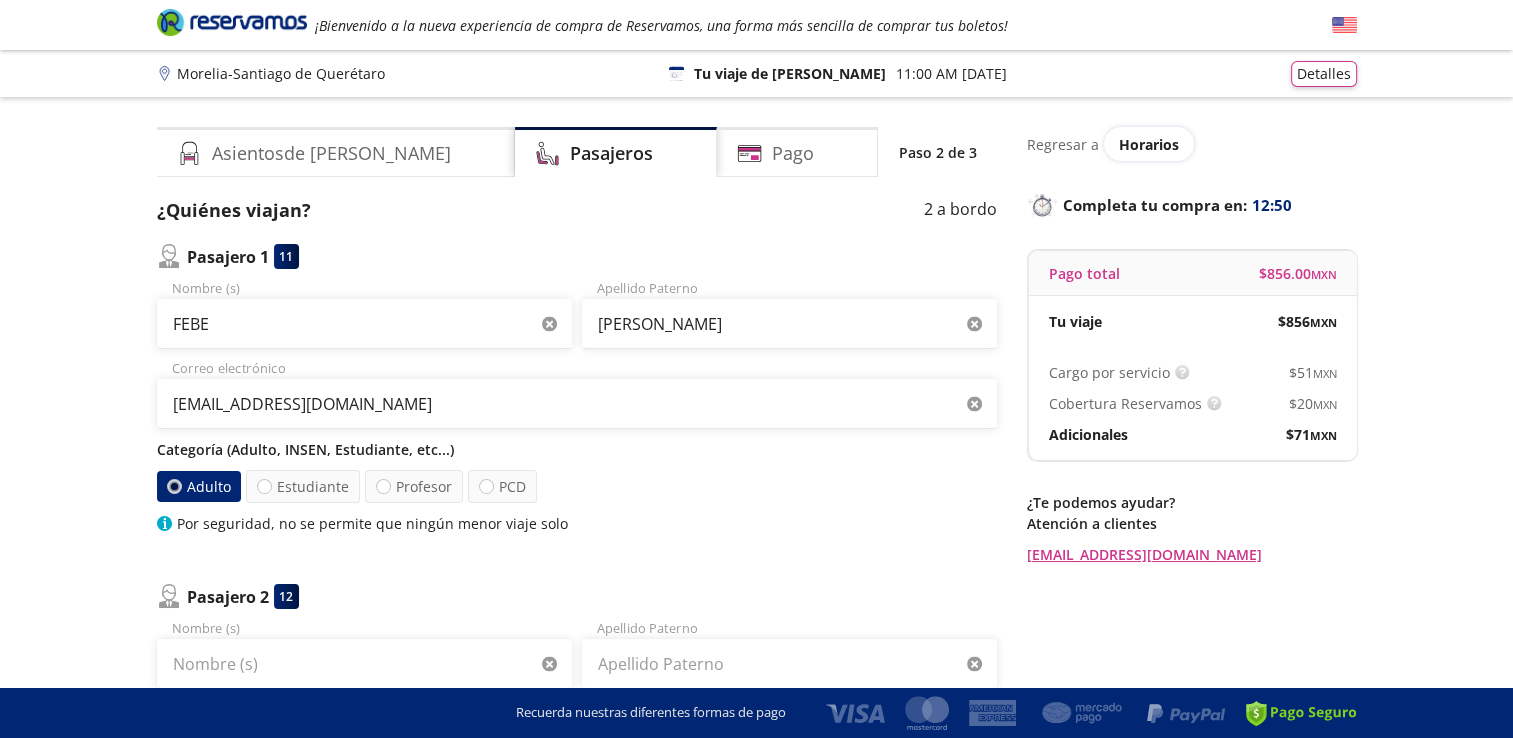 click on "Adulto" at bounding box center [198, 486] 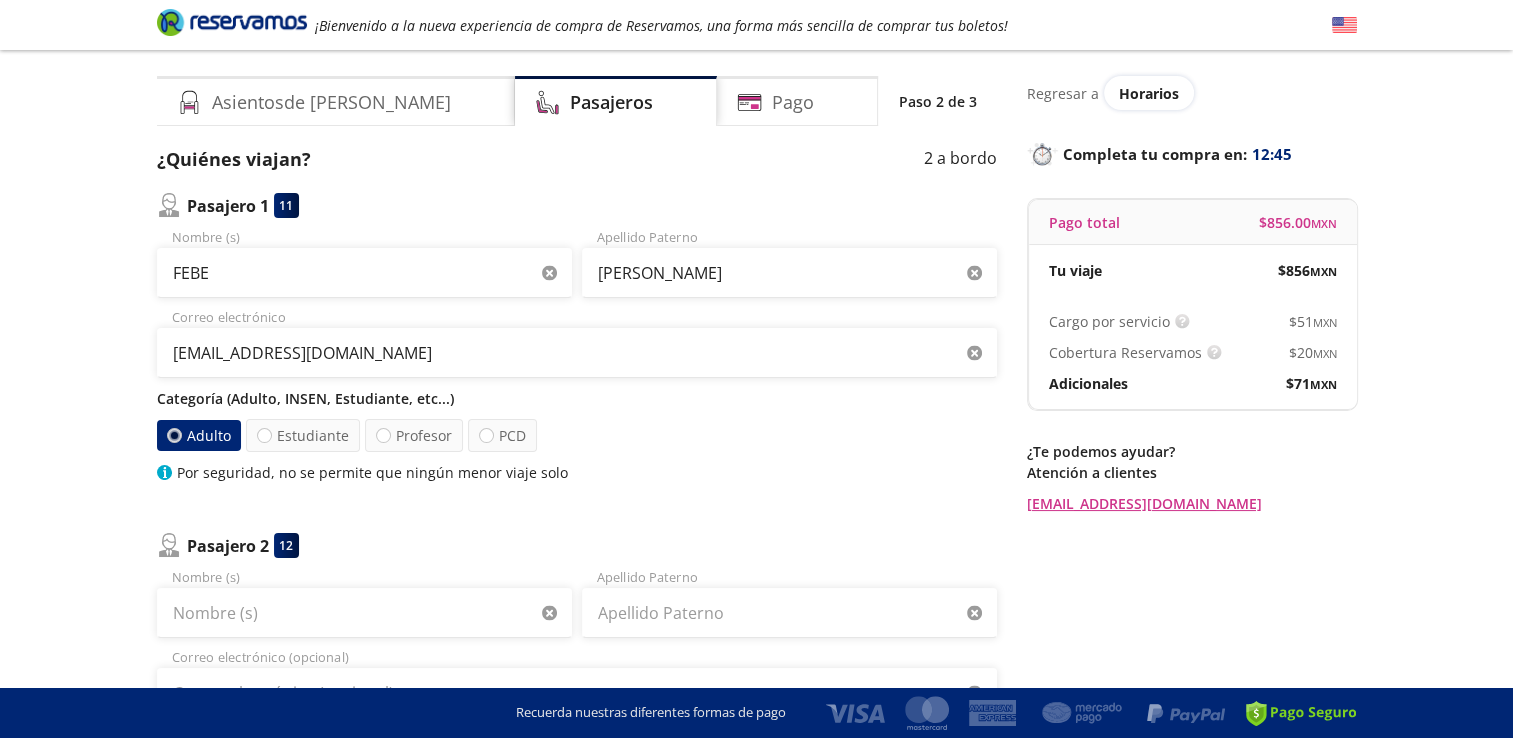scroll, scrollTop: 200, scrollLeft: 0, axis: vertical 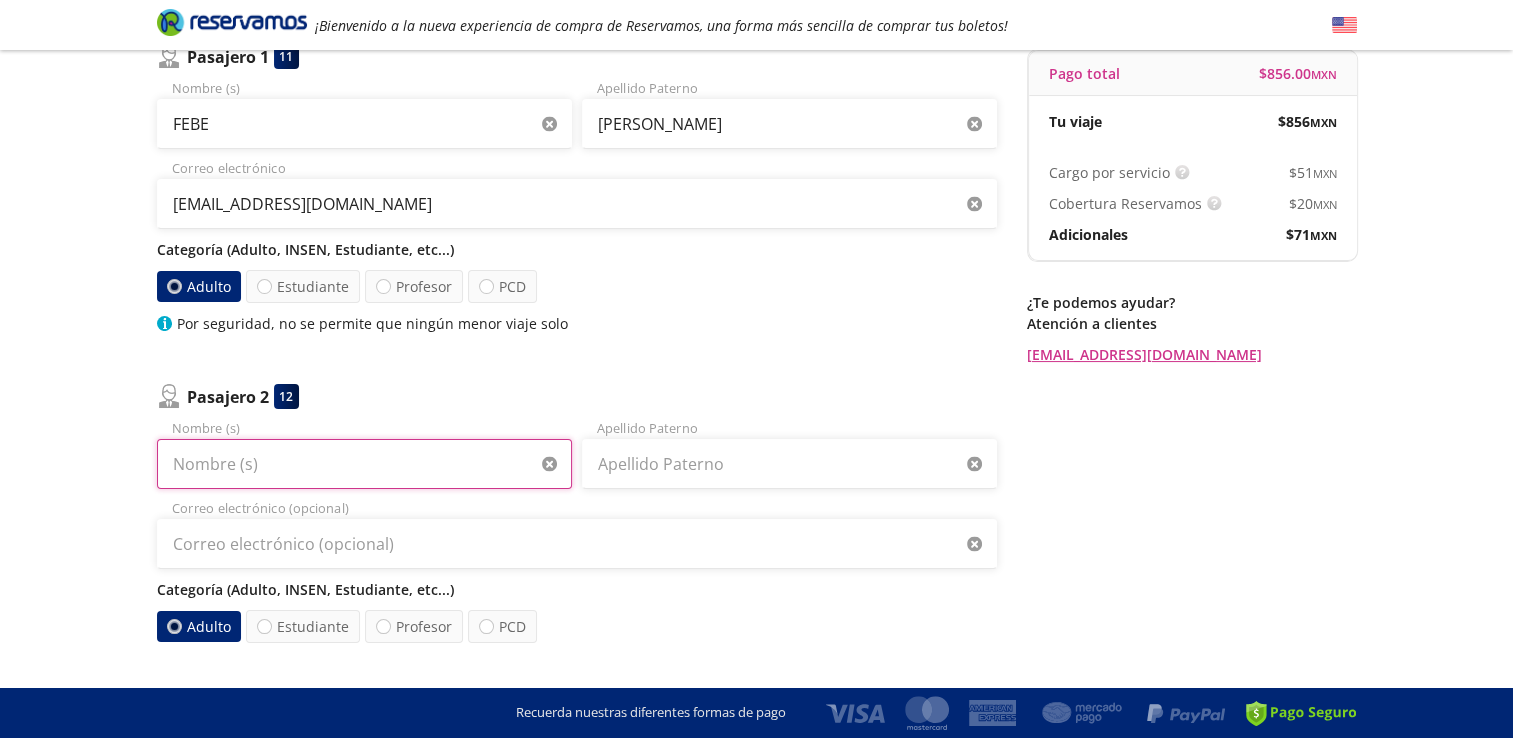 click on "Nombre (s)" at bounding box center [364, 464] 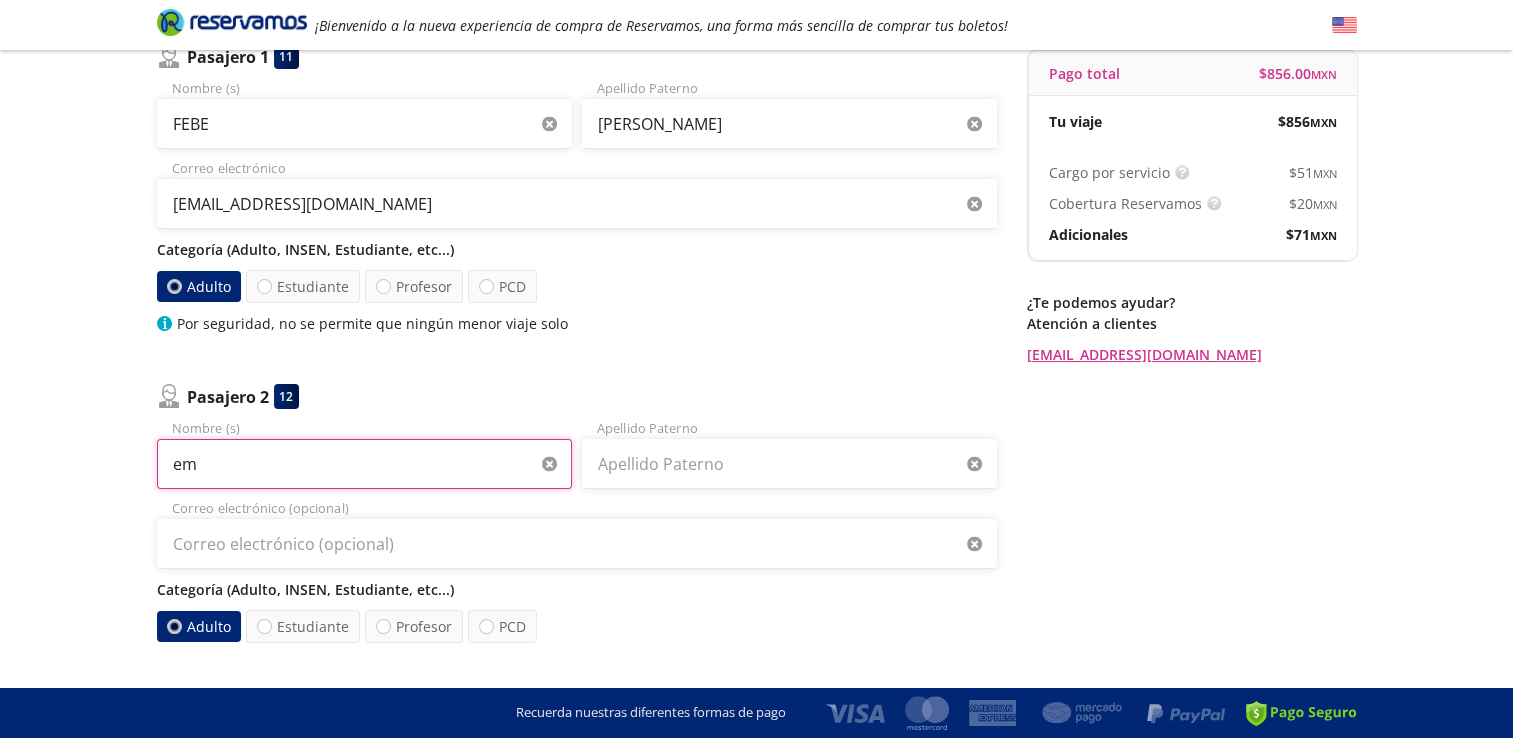 type on "e" 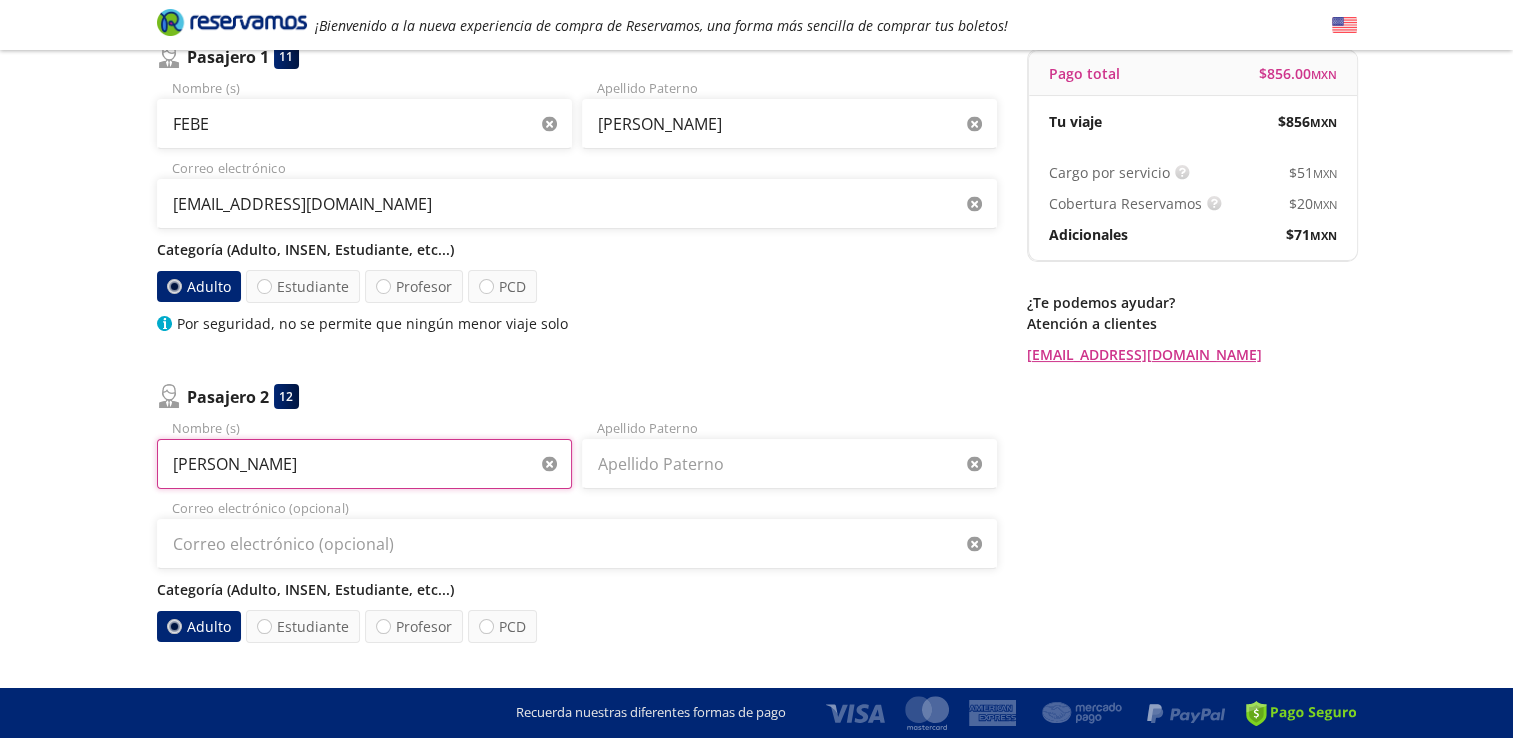 type on "[PERSON_NAME]" 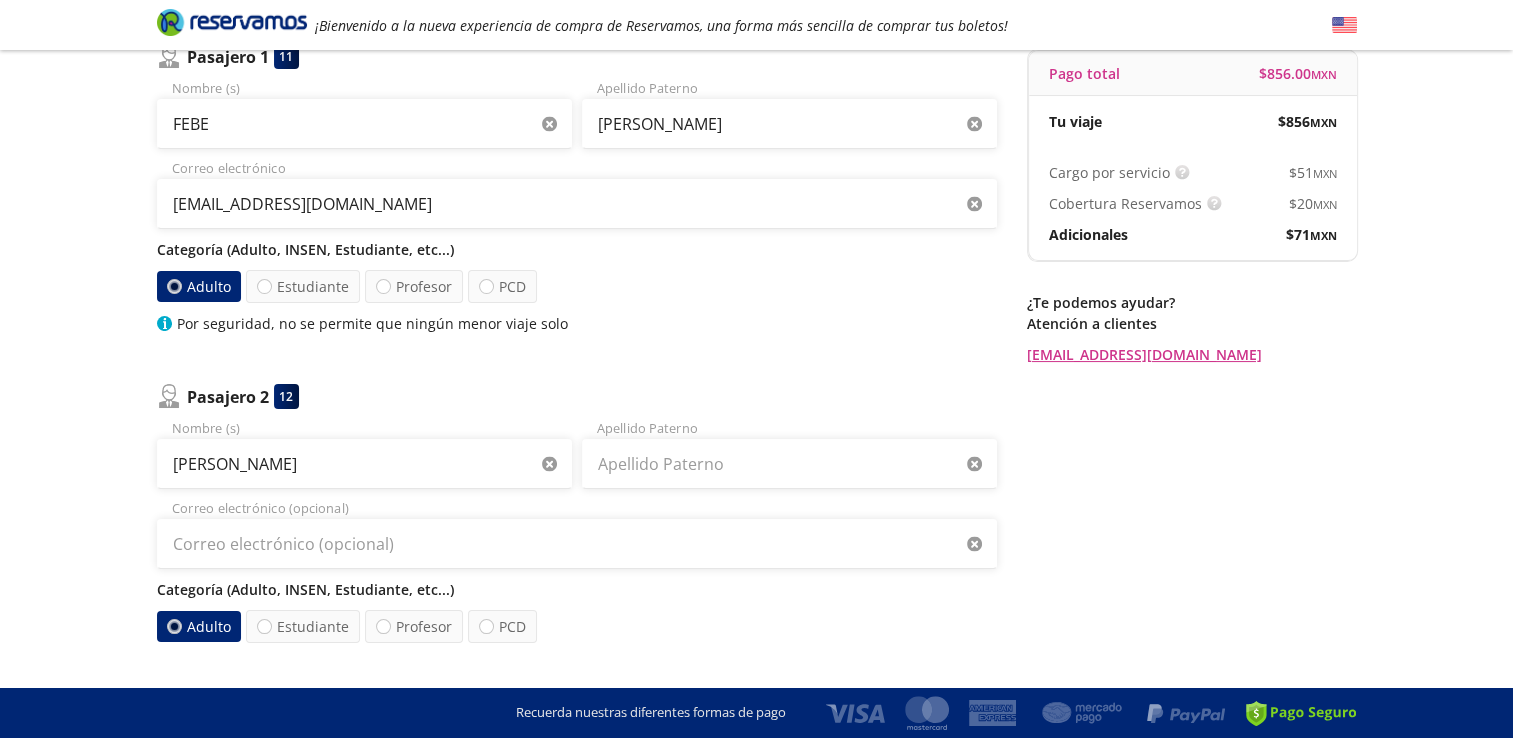 type 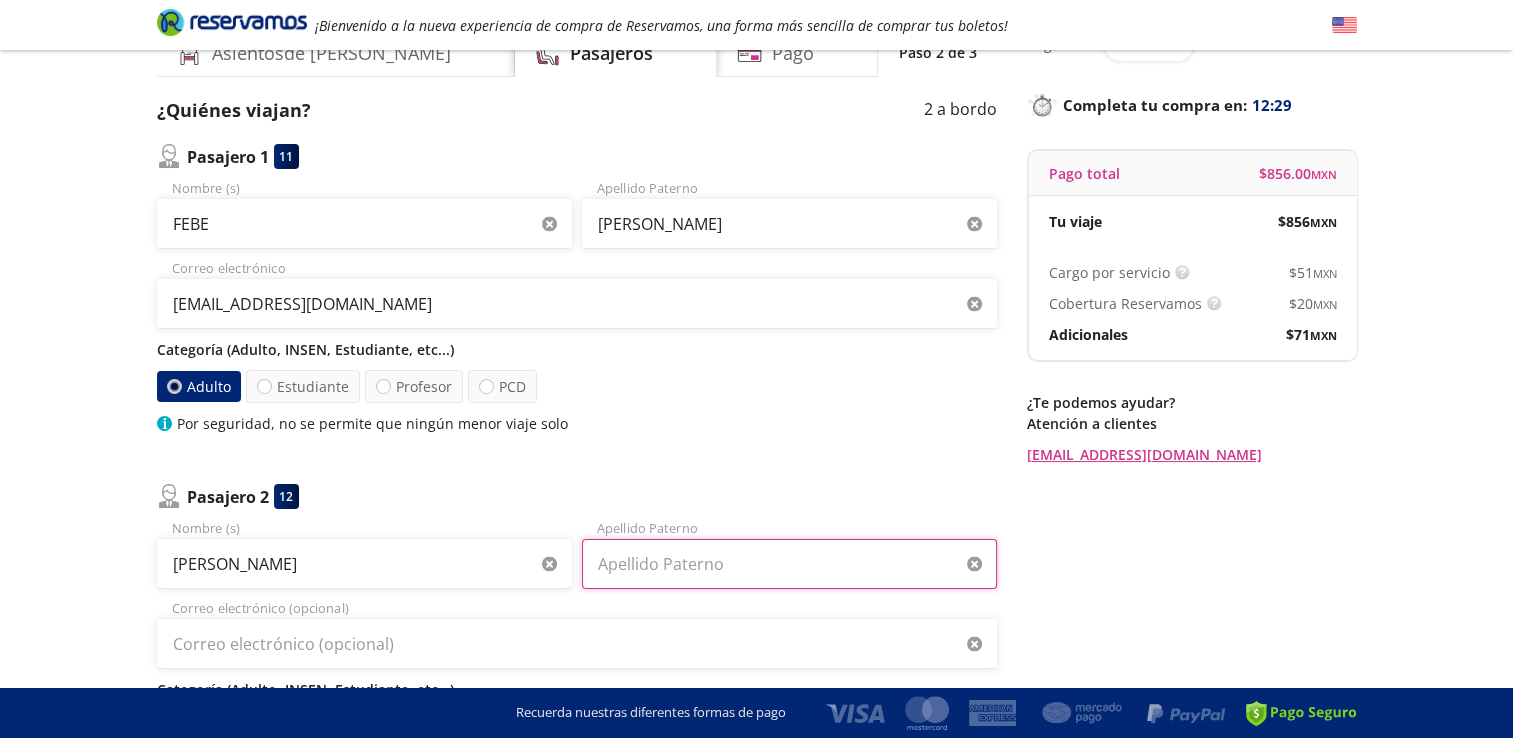 click on "Apellido Paterno" at bounding box center (789, 564) 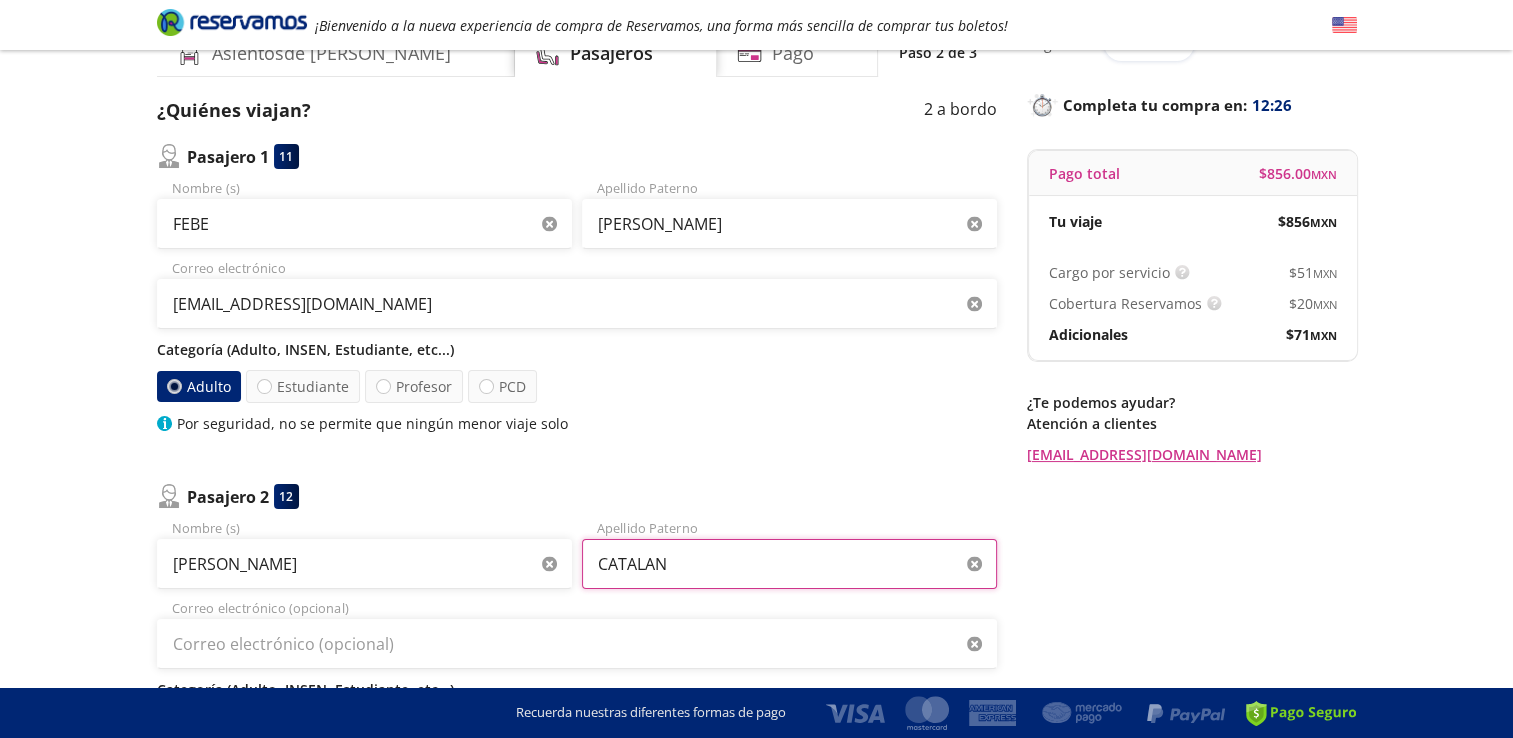 click on "CATALAN" at bounding box center (789, 564) 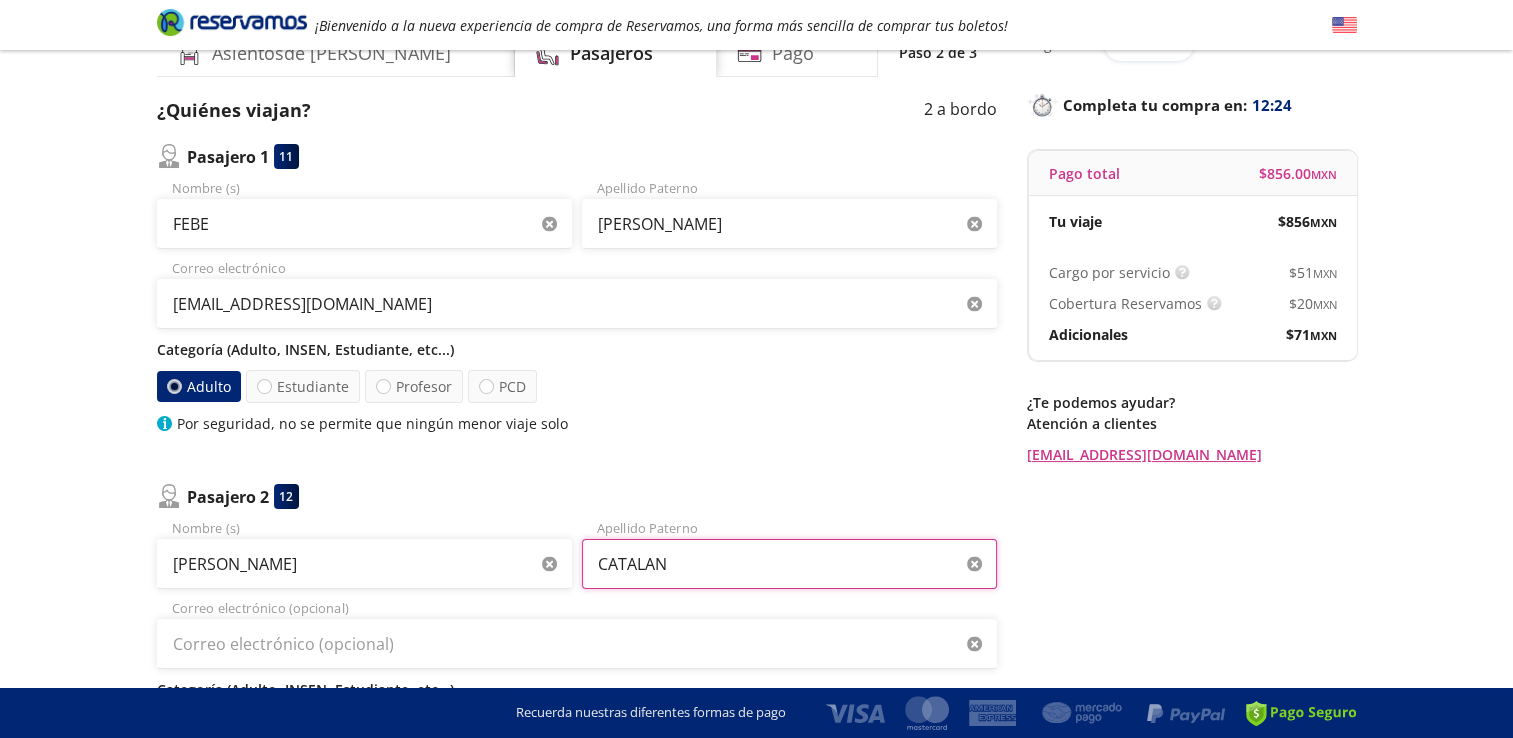 click on "CATALAN" at bounding box center [789, 564] 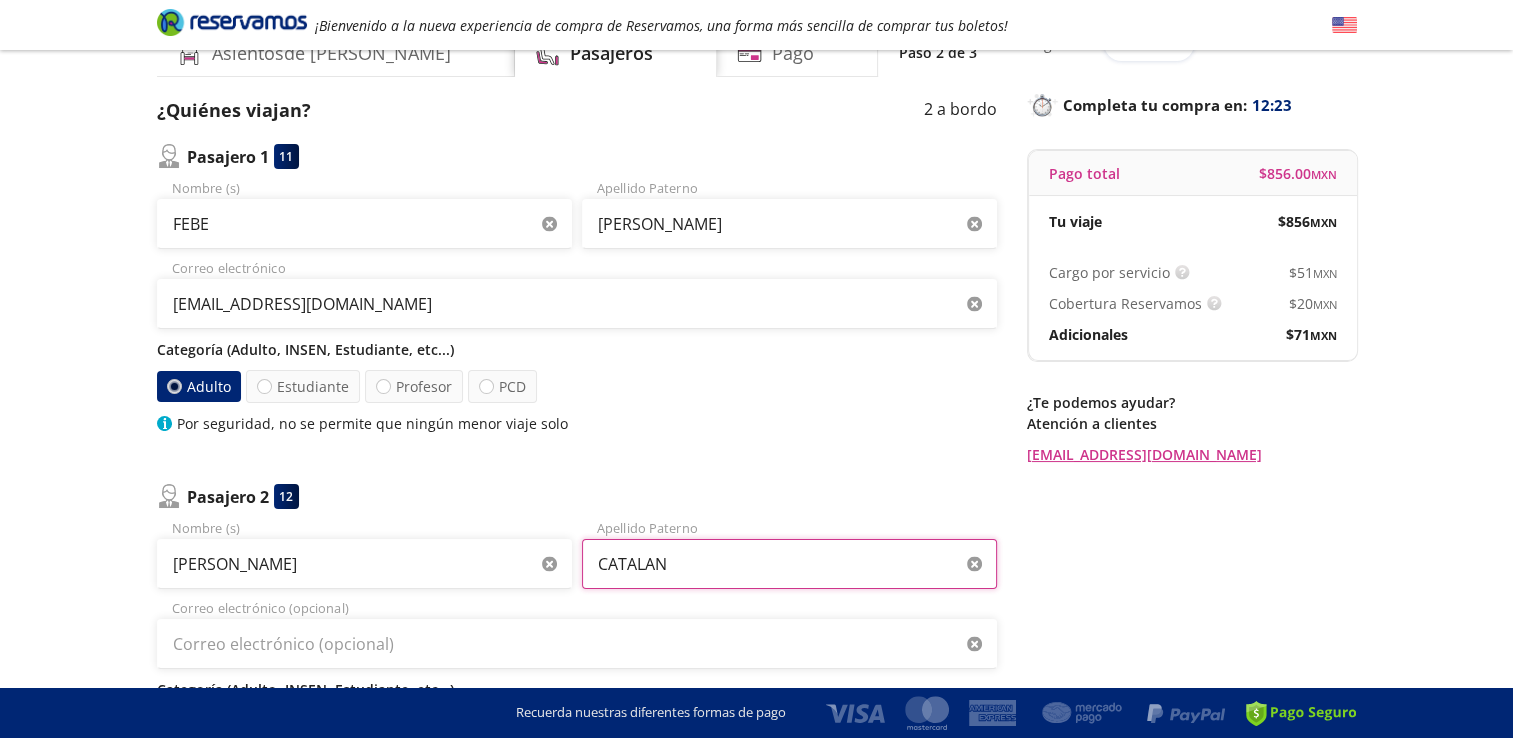 click on "CATALAN" at bounding box center [789, 564] 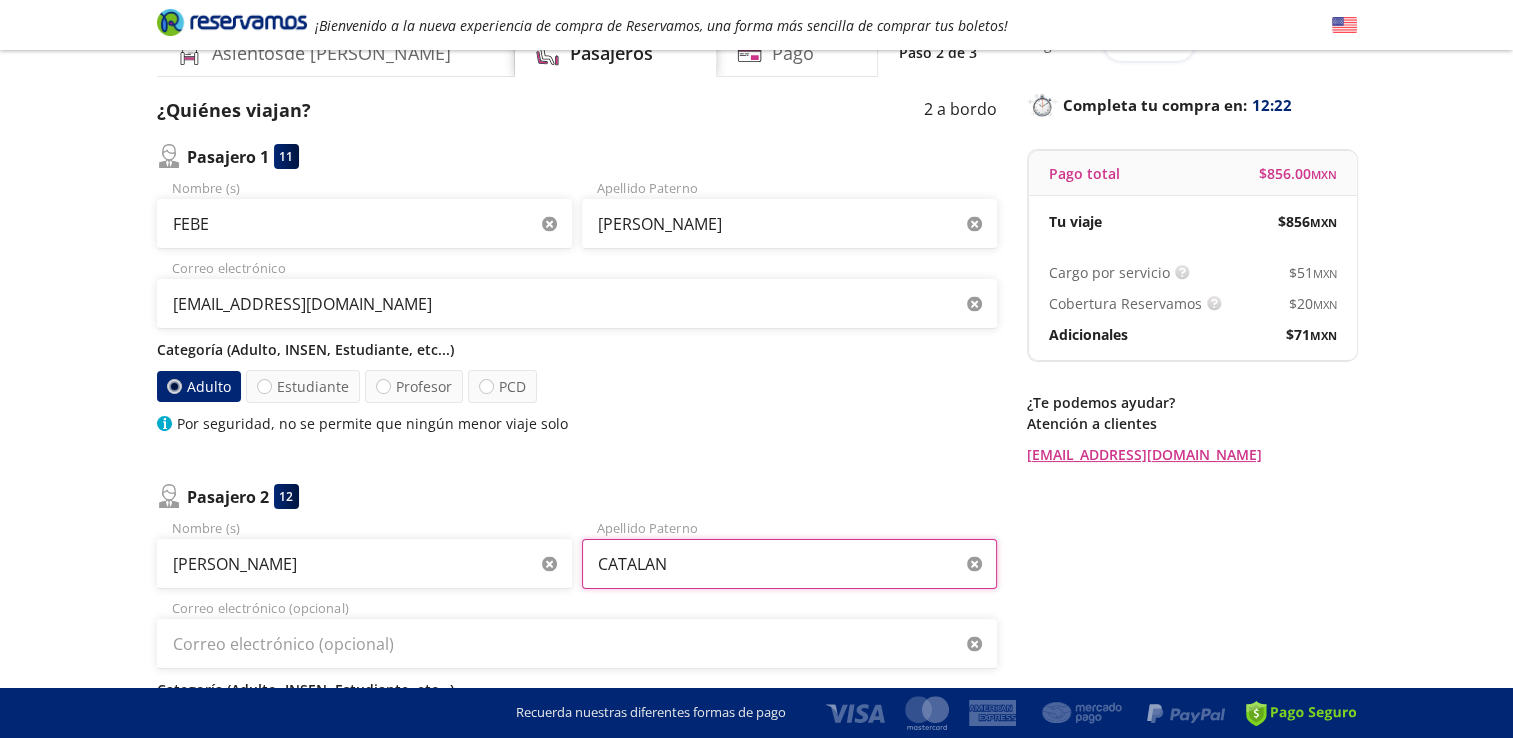 type on "CATALAN" 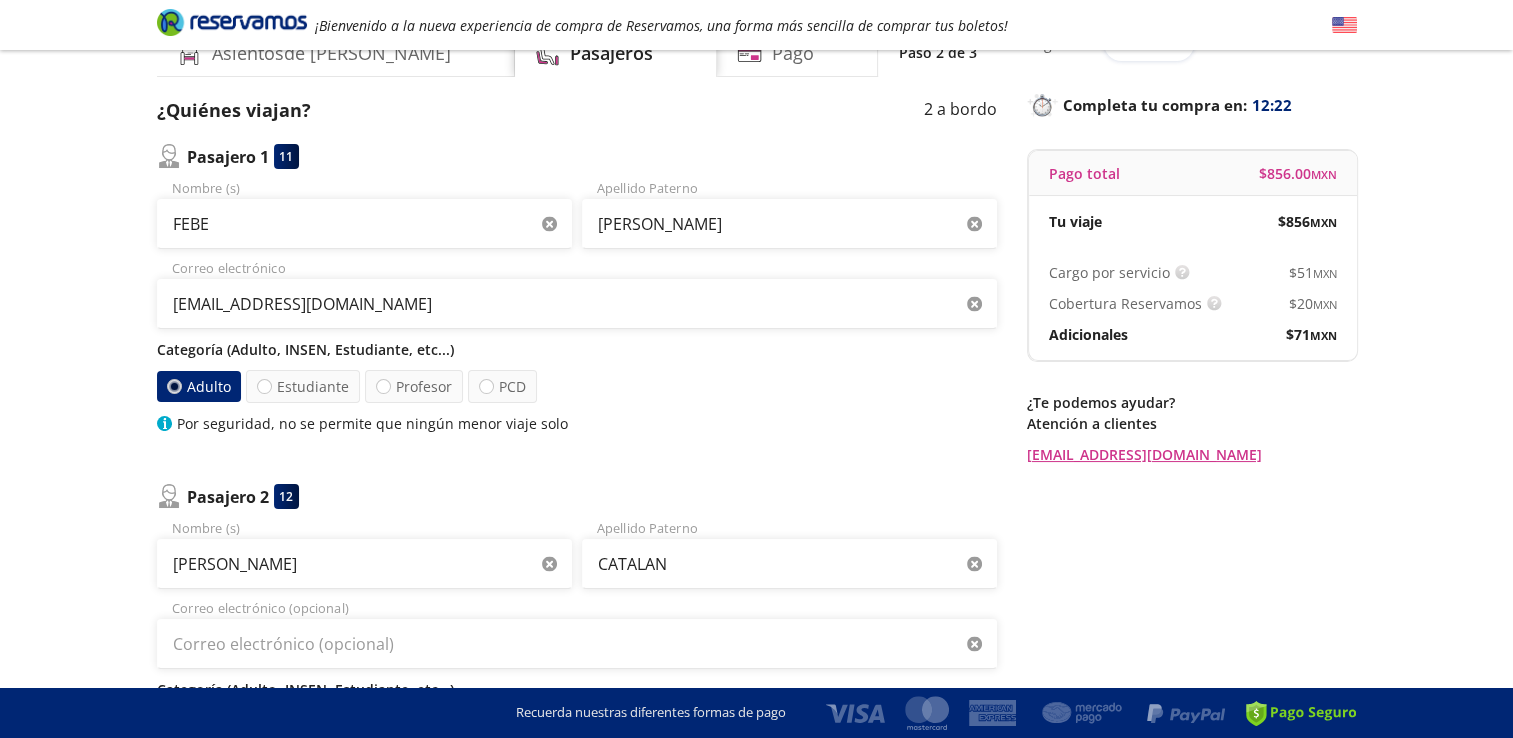 click 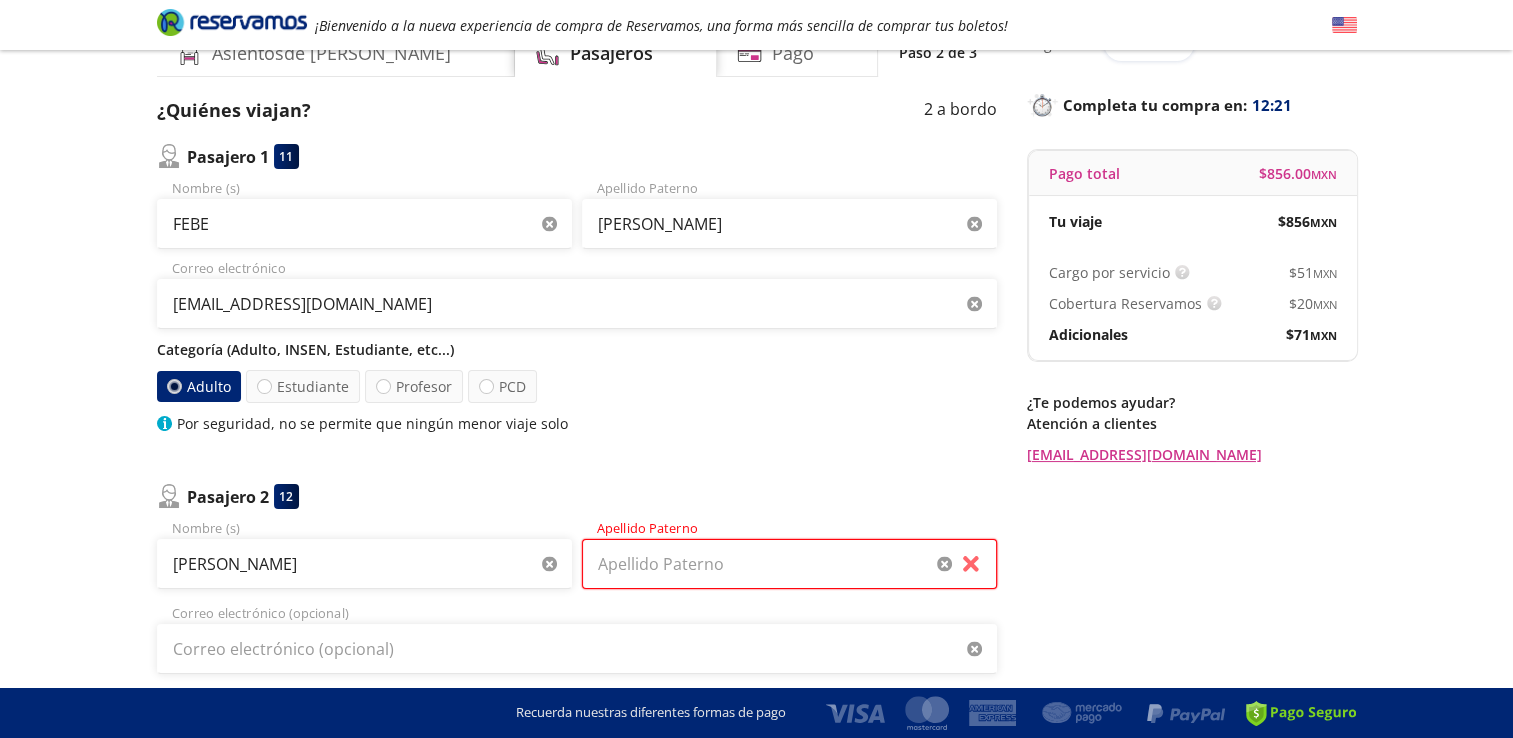 click on "Apellido Paterno" at bounding box center [789, 564] 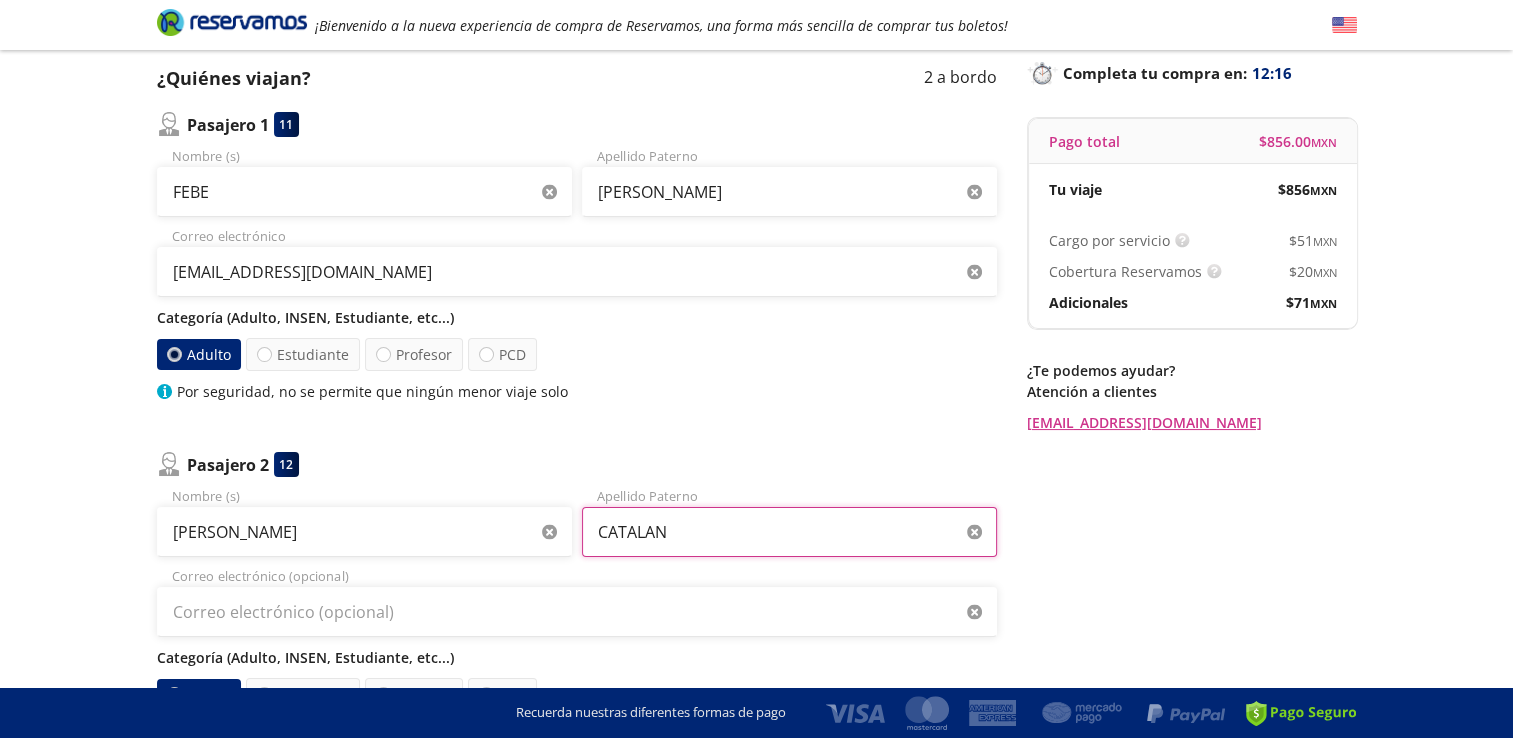 scroll, scrollTop: 477, scrollLeft: 0, axis: vertical 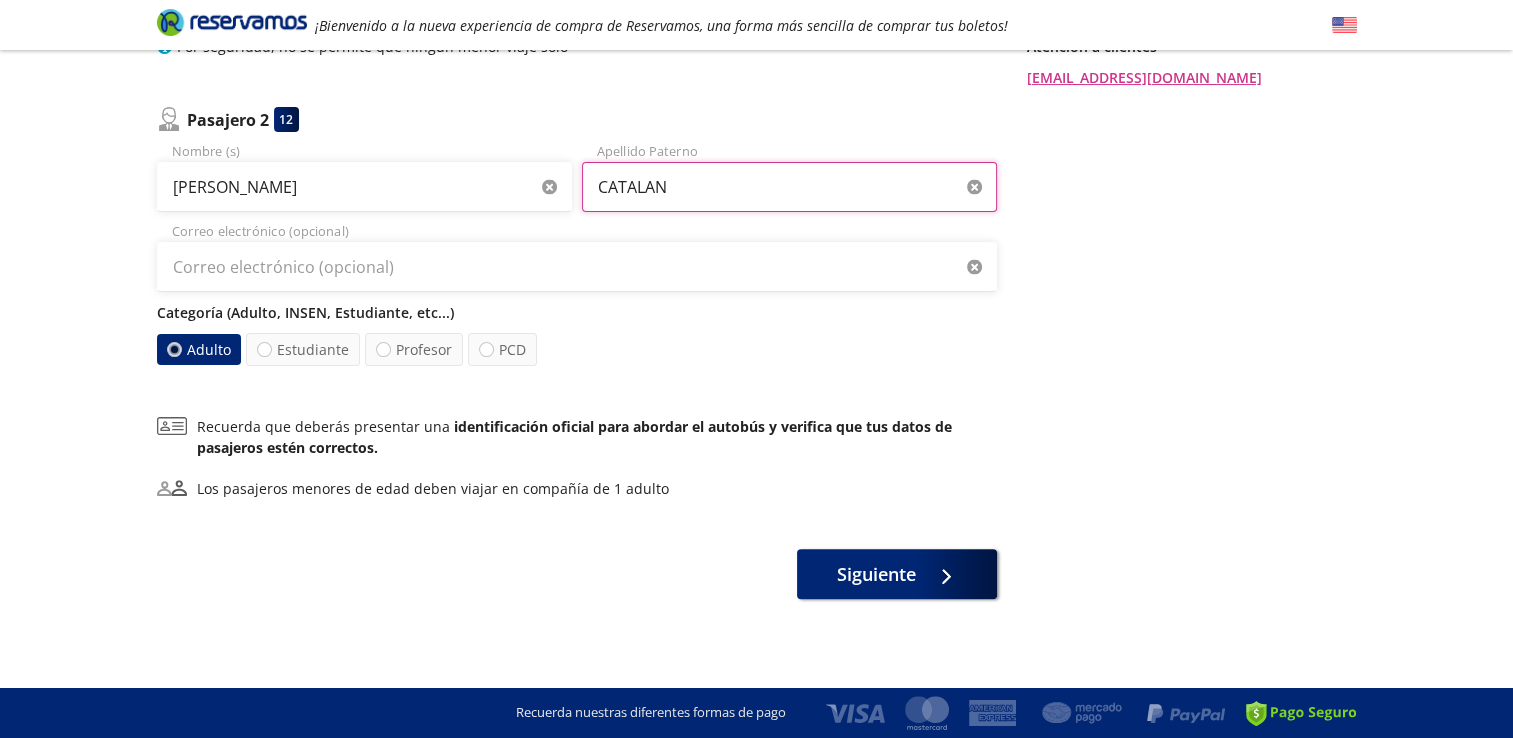 type on "CATALAN" 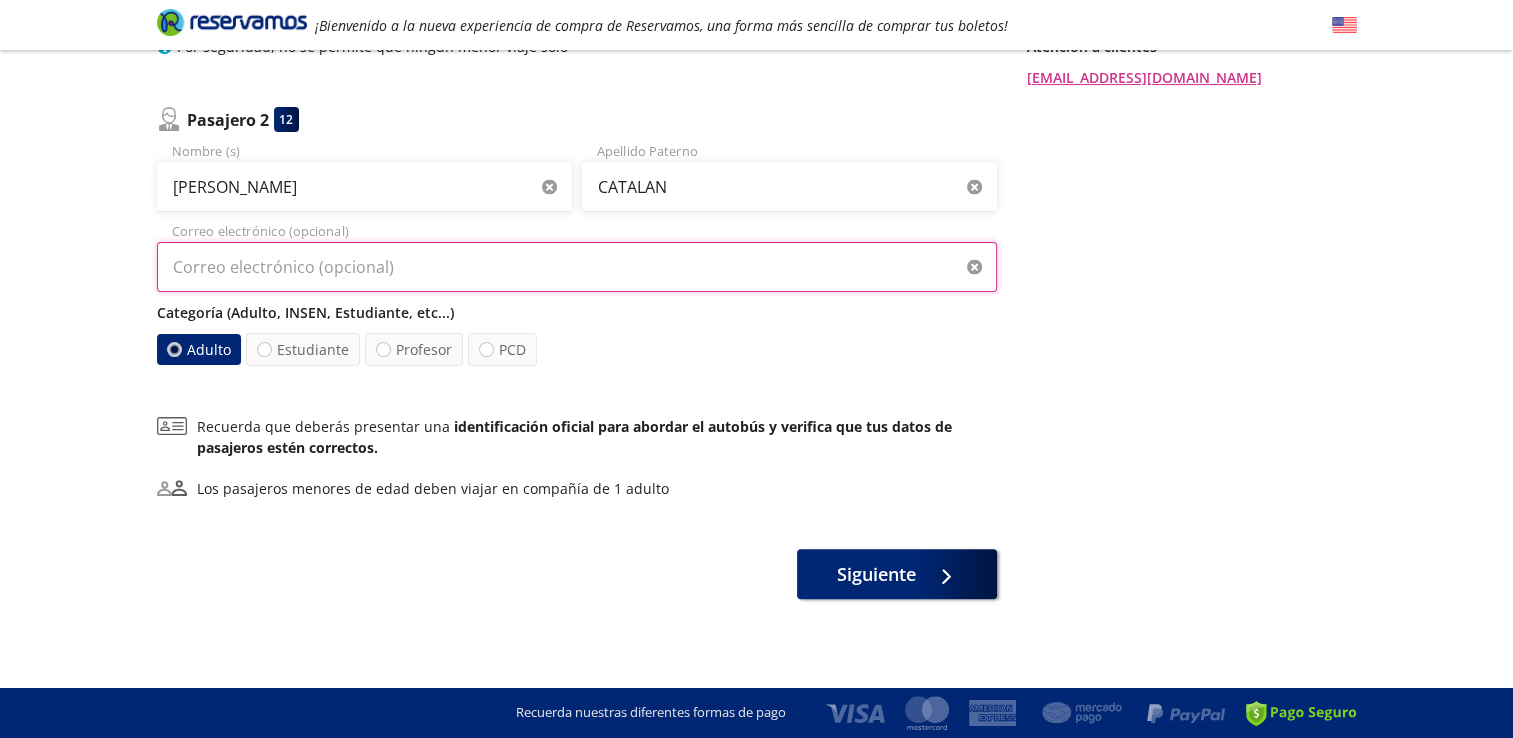 click on "Correo electrónico (opcional)" at bounding box center (577, 267) 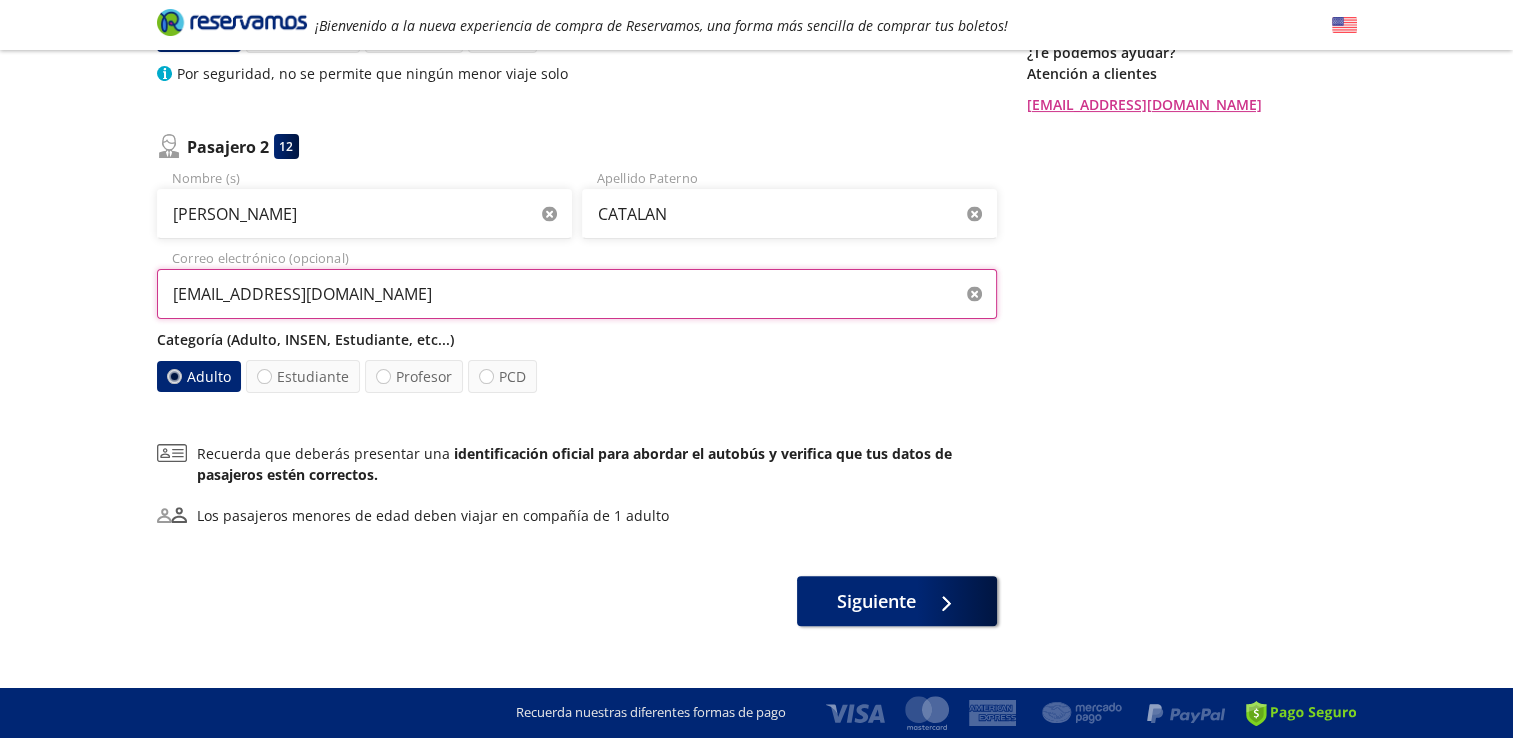scroll, scrollTop: 477, scrollLeft: 0, axis: vertical 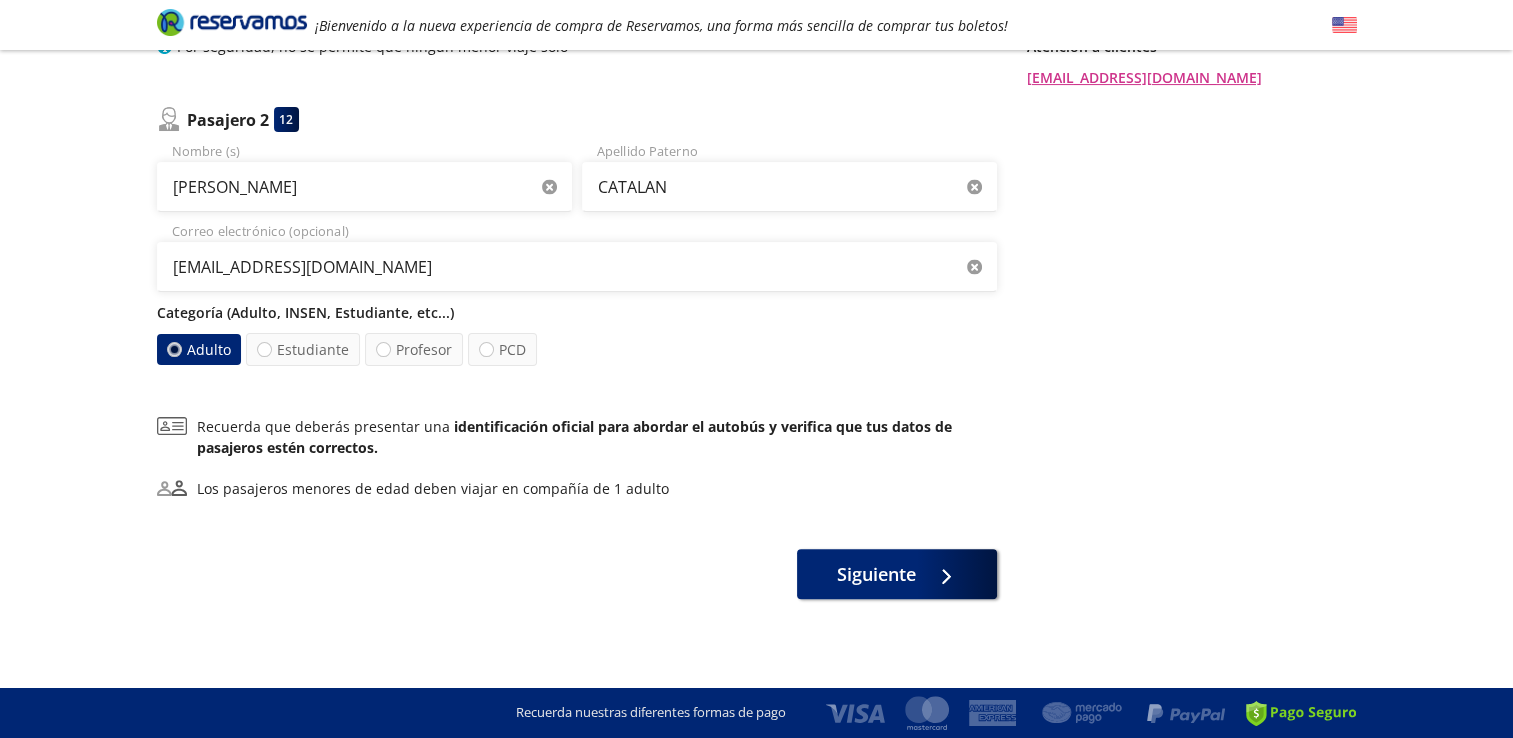 click on "Adulto" at bounding box center (198, 349) 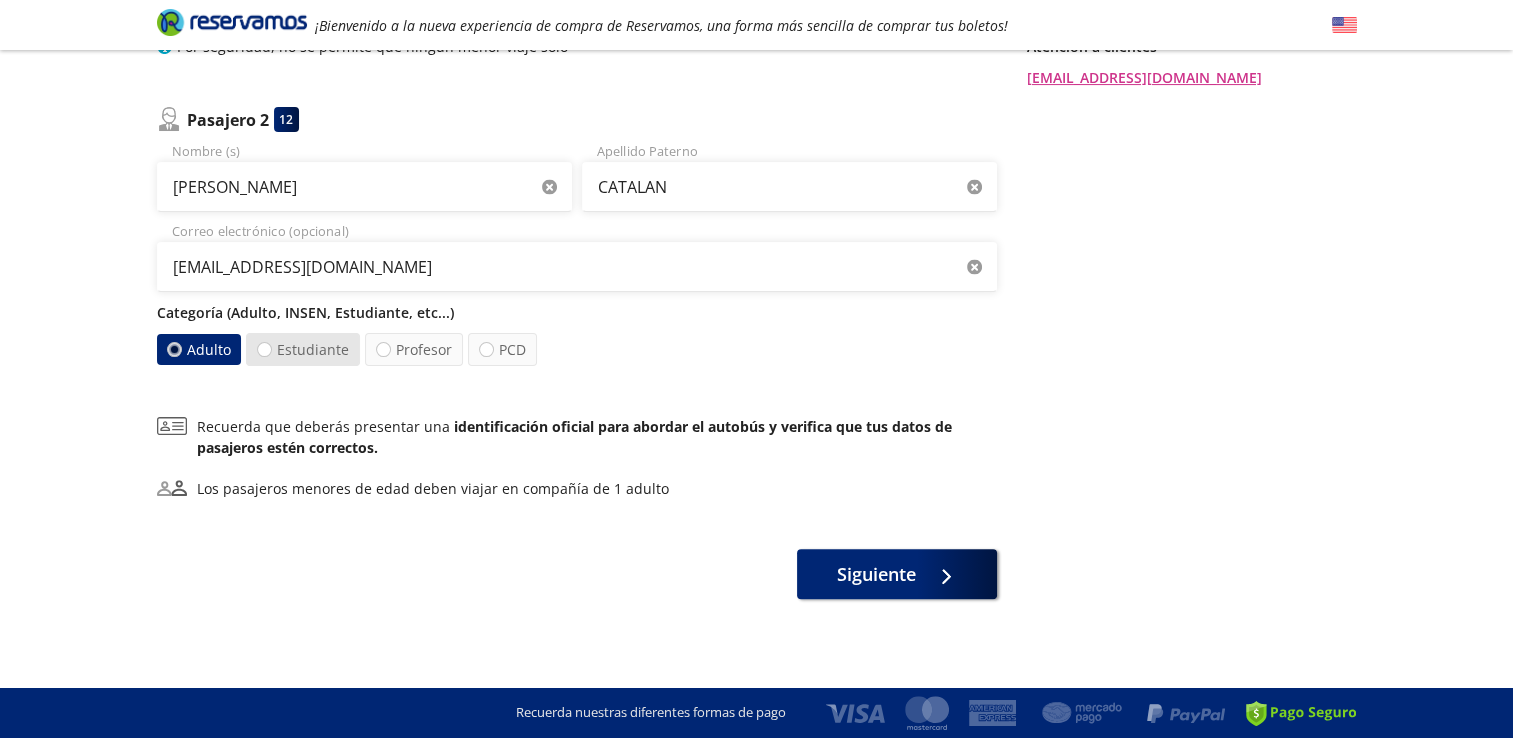 click on "Estudiante" at bounding box center [303, 349] 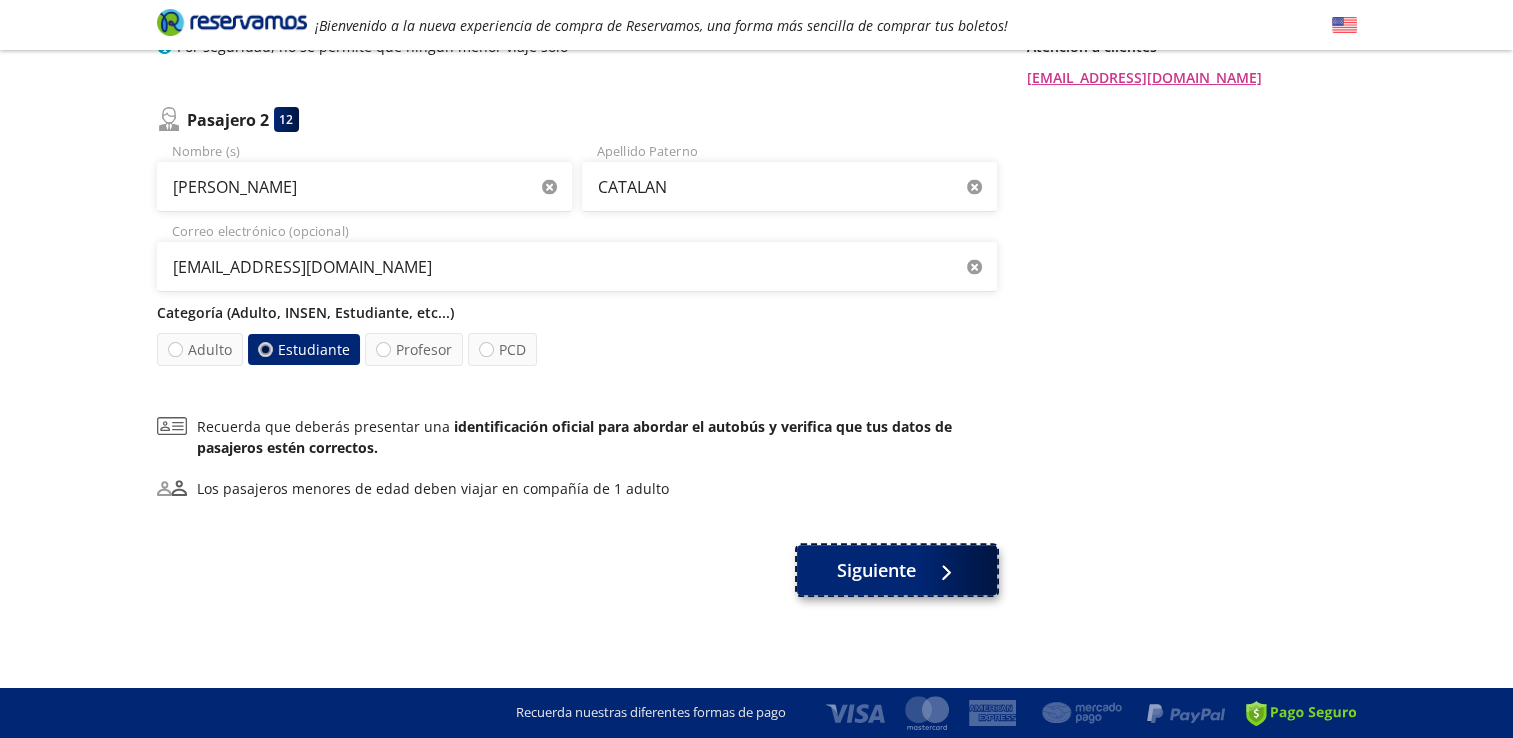 click on "Siguiente" at bounding box center [876, 570] 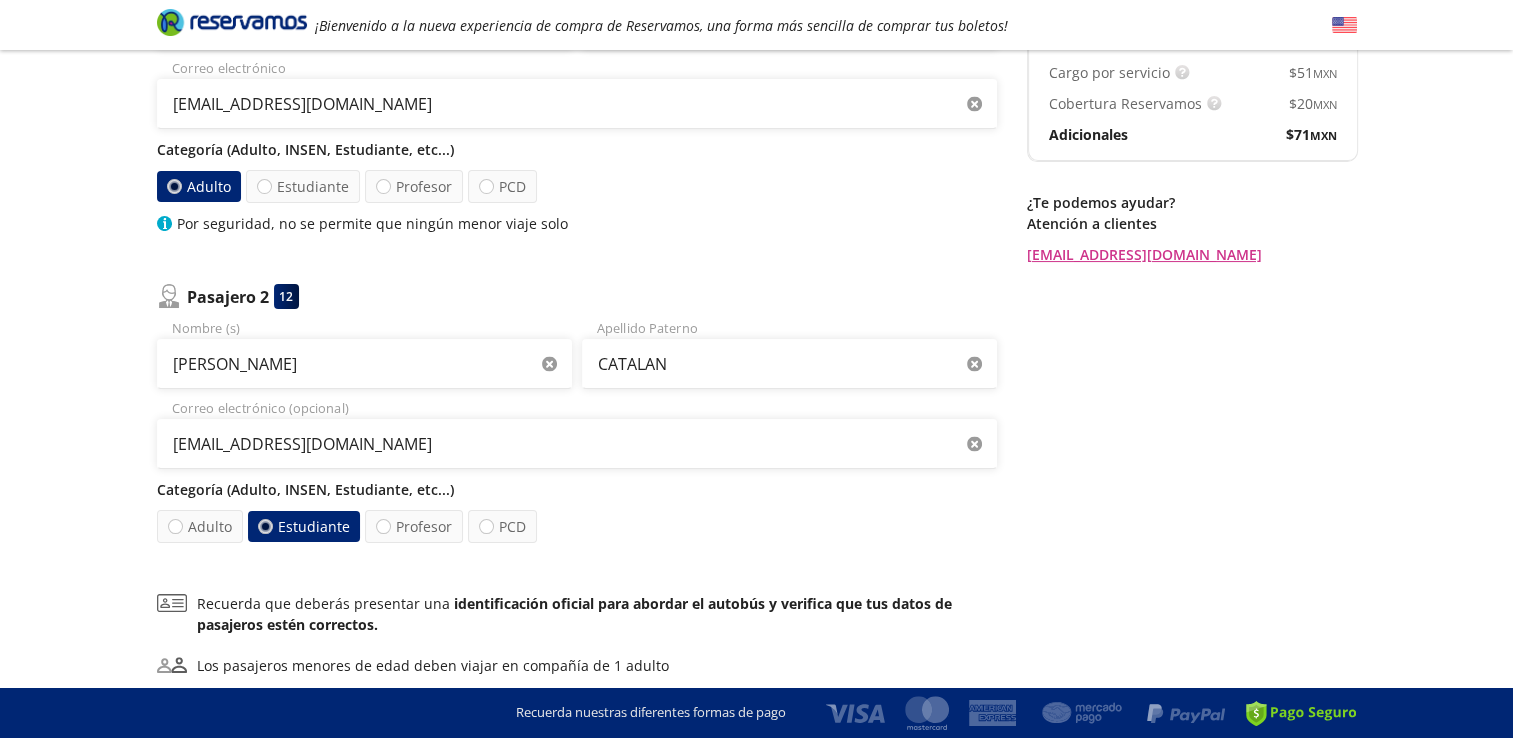 scroll, scrollTop: 477, scrollLeft: 0, axis: vertical 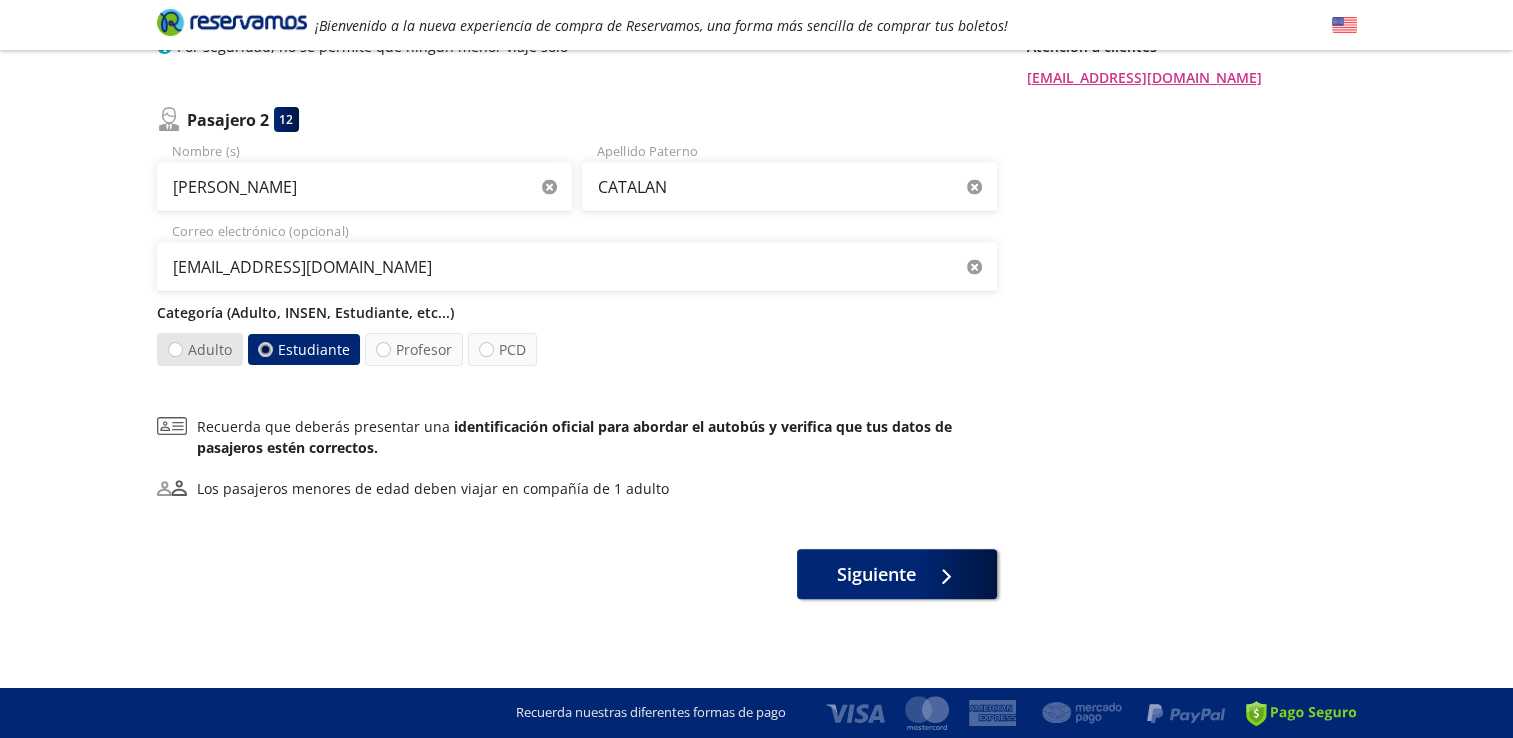 click on "Adulto" at bounding box center [200, 349] 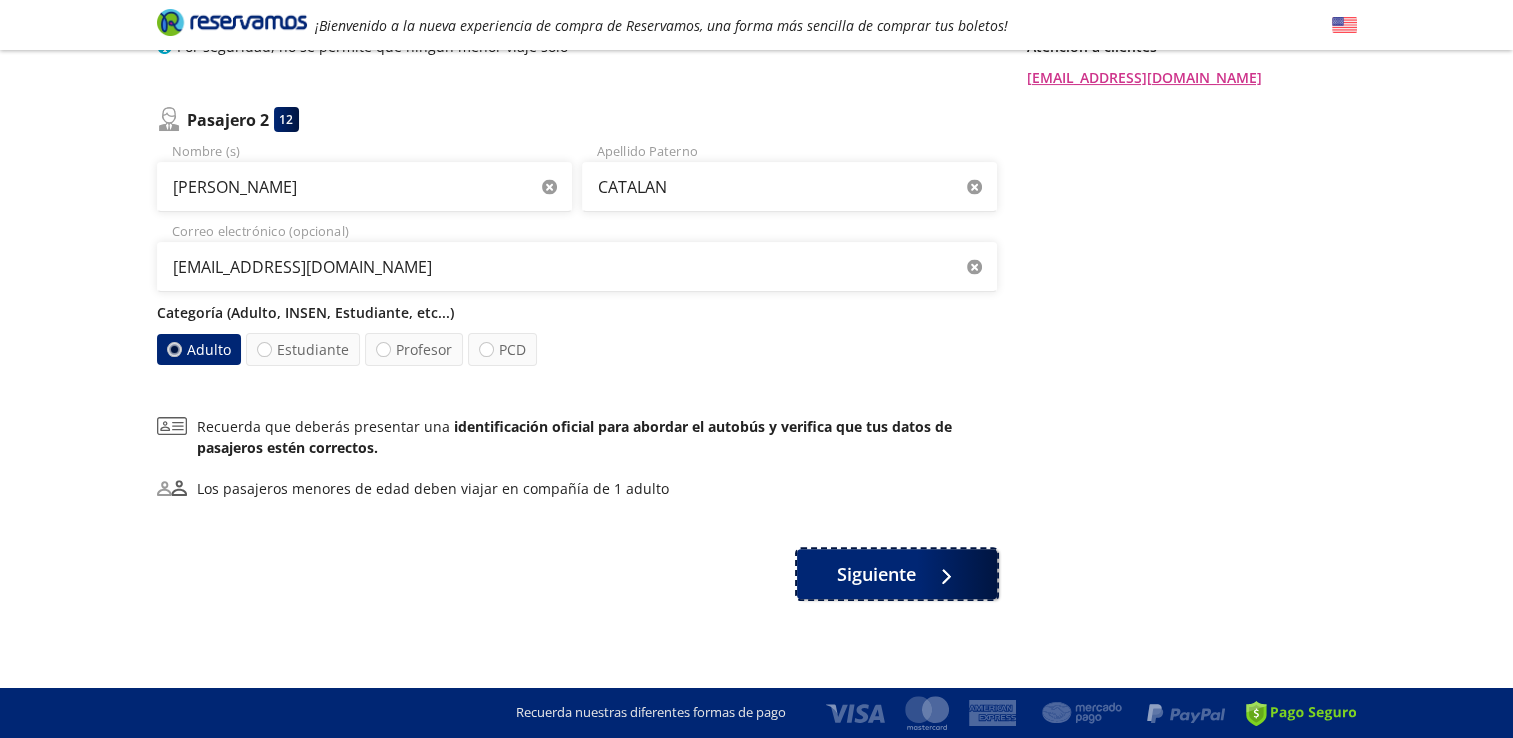 click on "Siguiente" at bounding box center [876, 574] 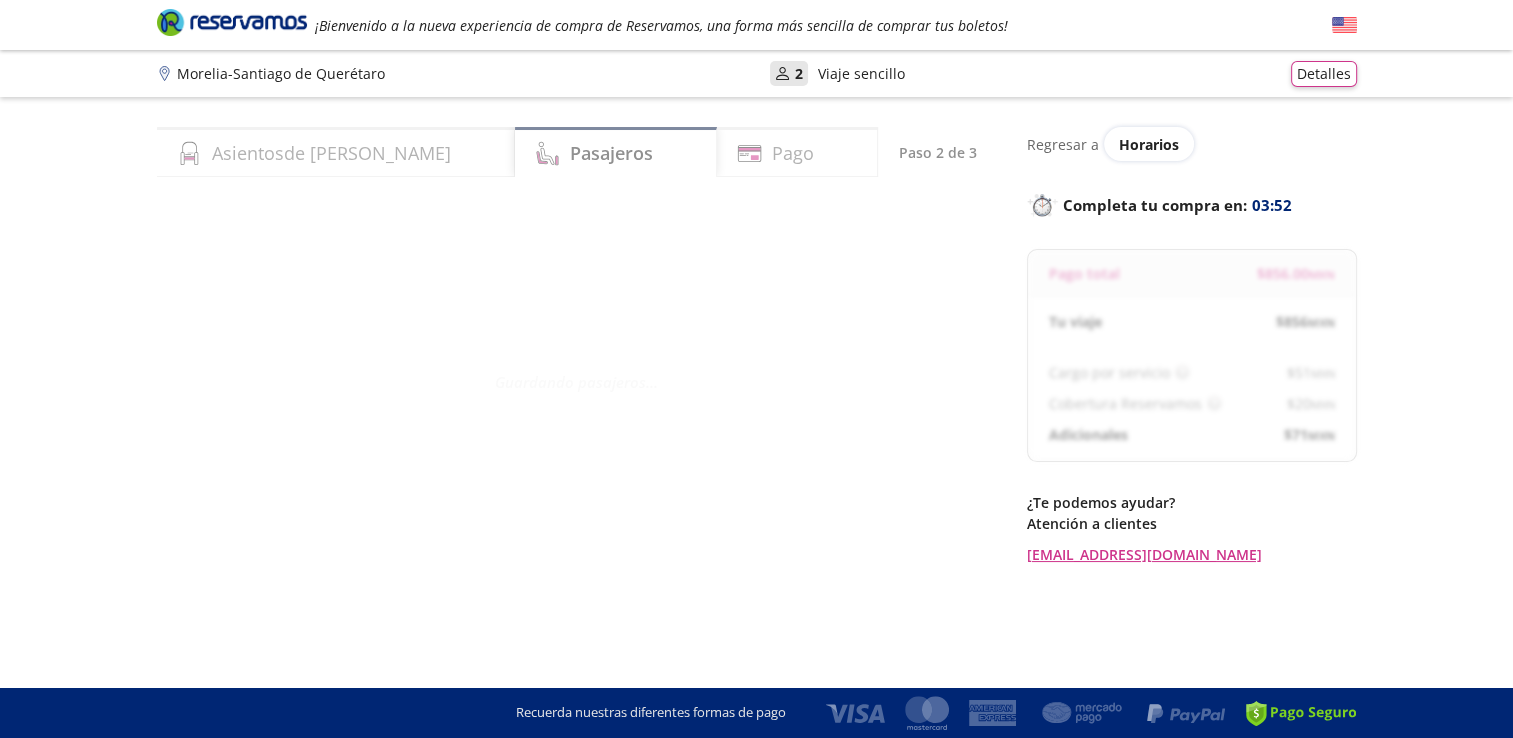scroll, scrollTop: 0, scrollLeft: 0, axis: both 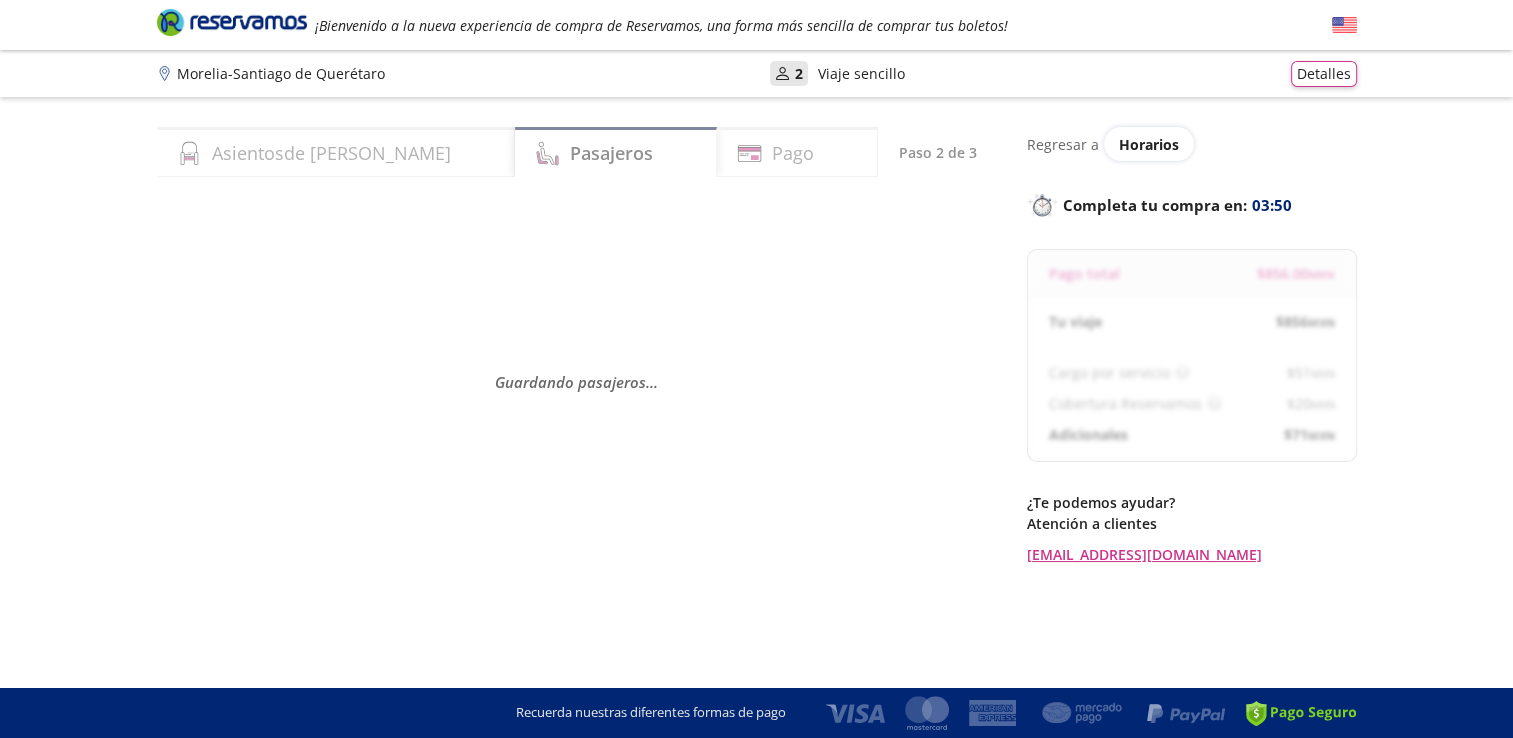 select on "MX" 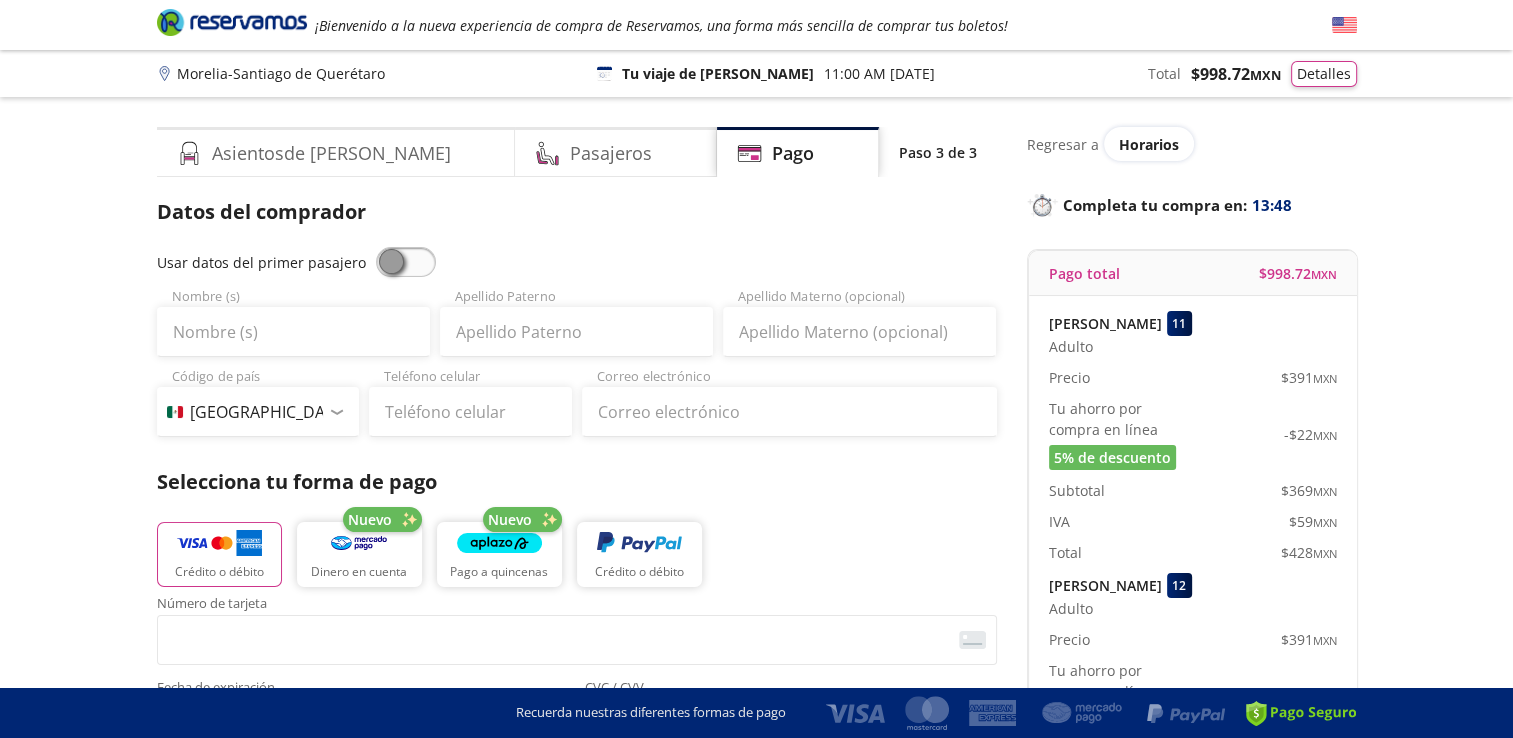 click at bounding box center (406, 262) 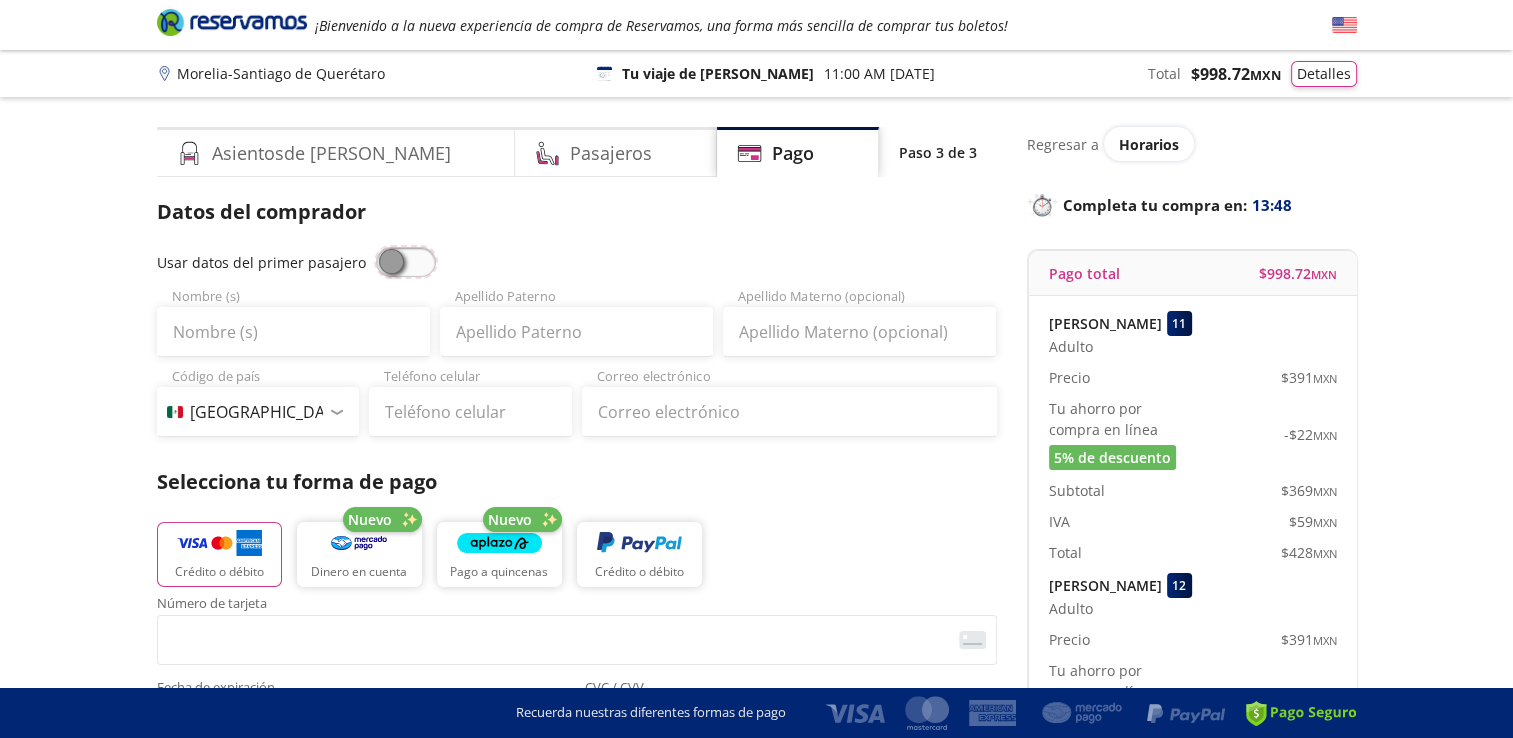 click at bounding box center (376, 247) 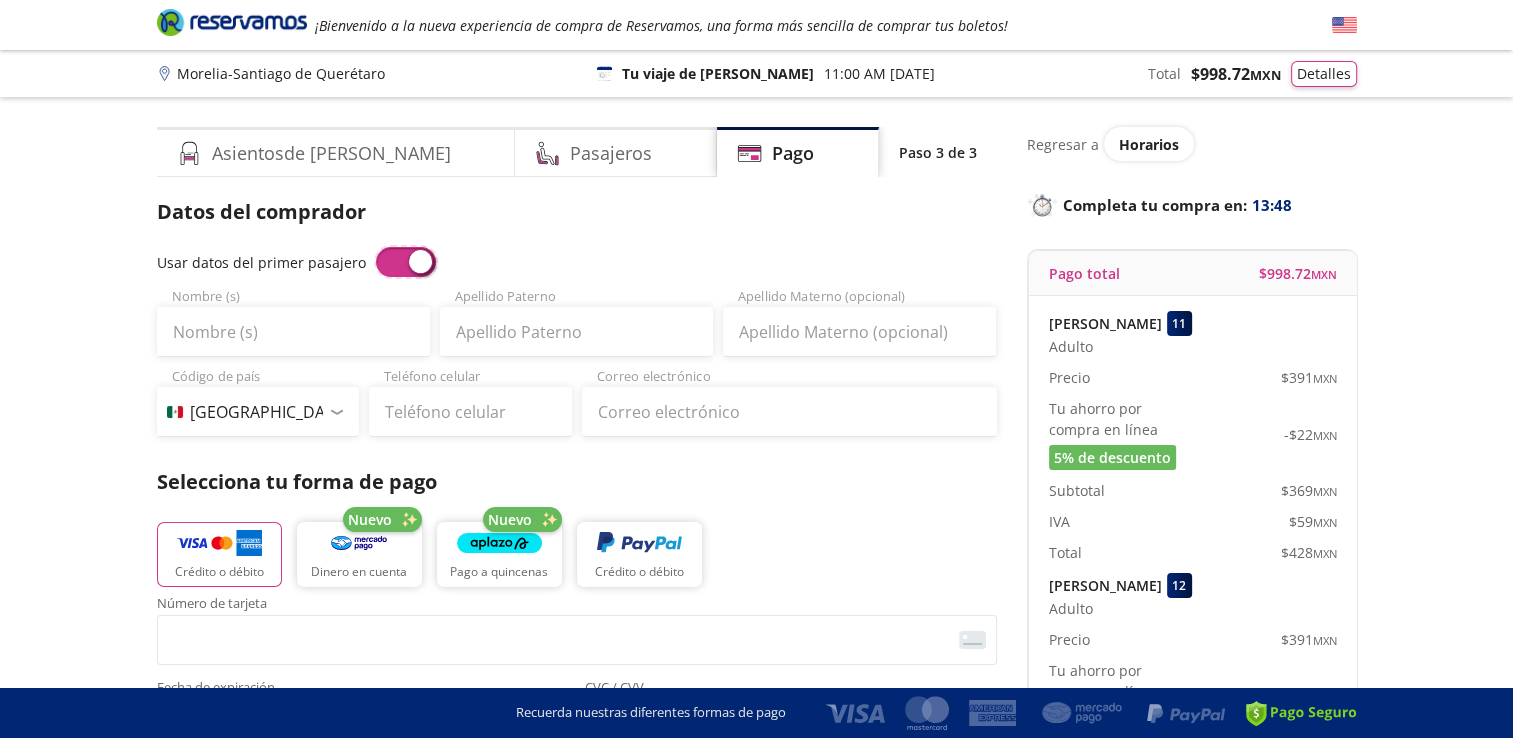 type on "FEBE" 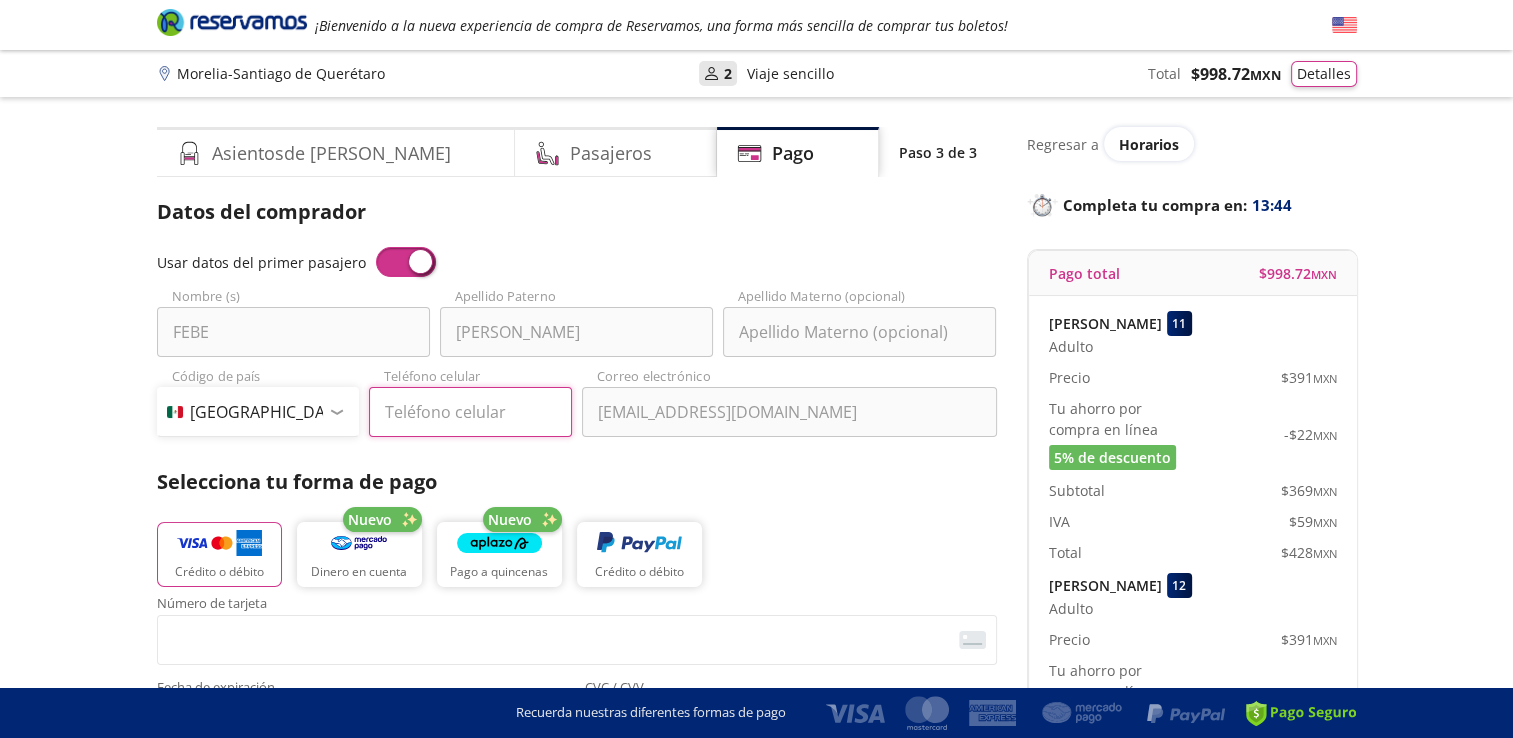 click on "Teléfono celular" at bounding box center [470, 412] 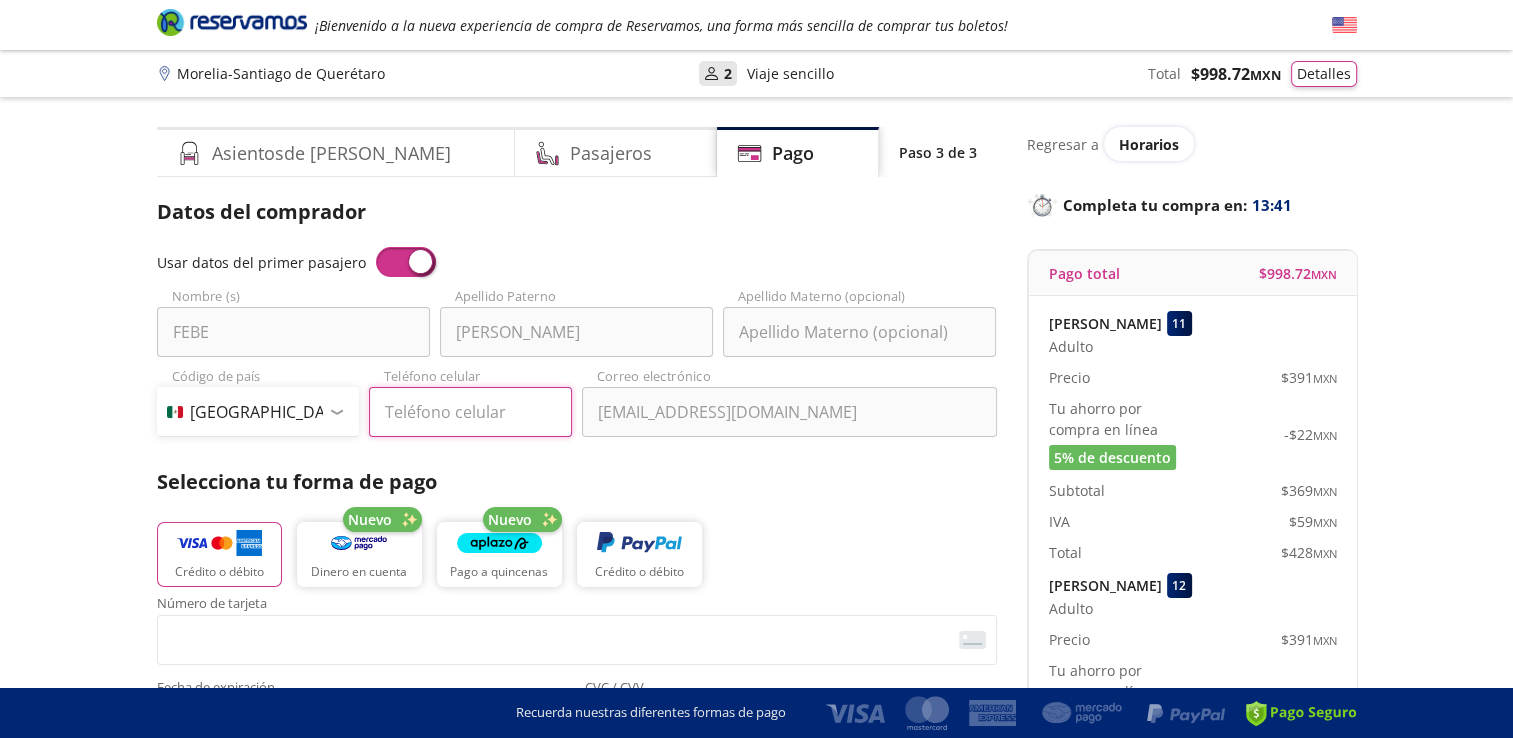 type on "998 103 1674" 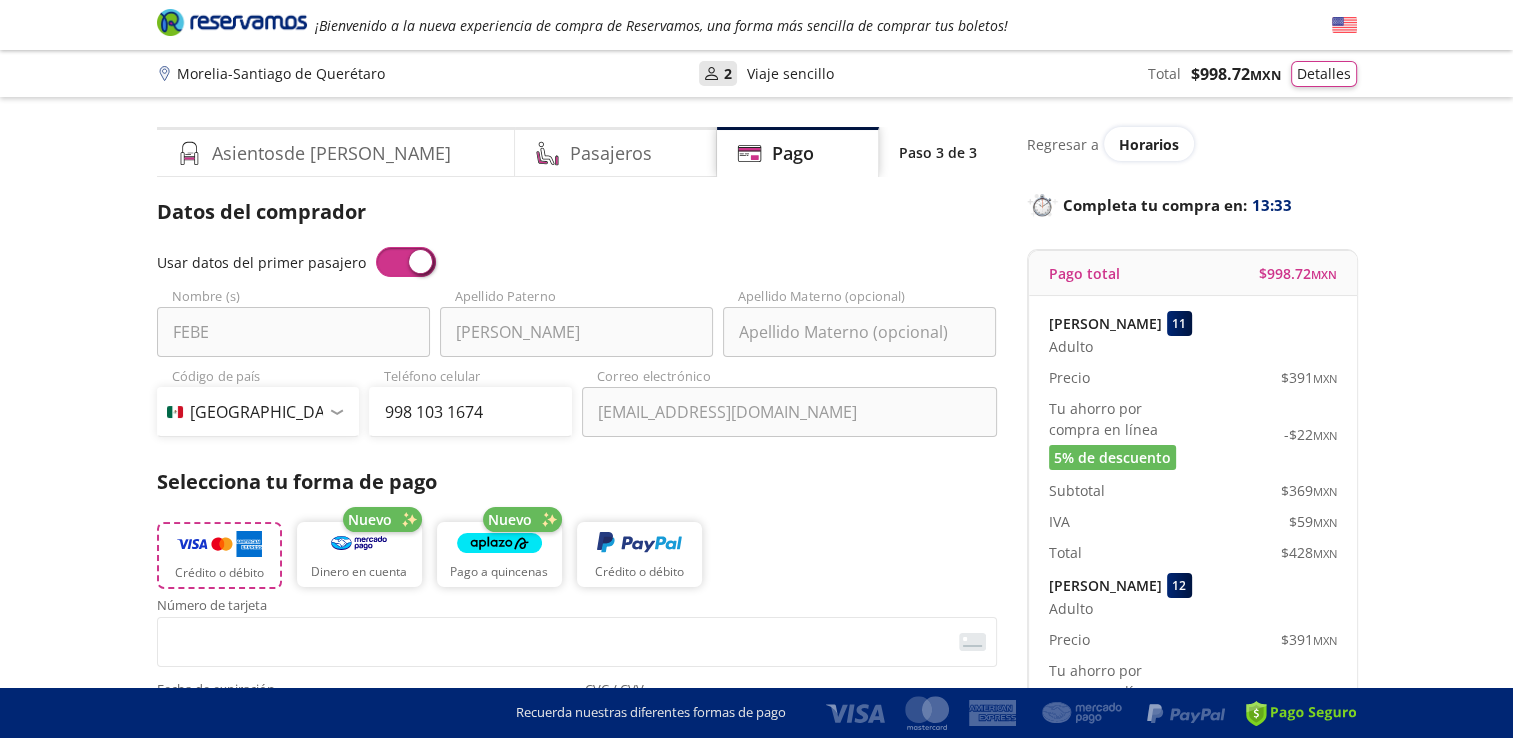 click at bounding box center (219, 544) 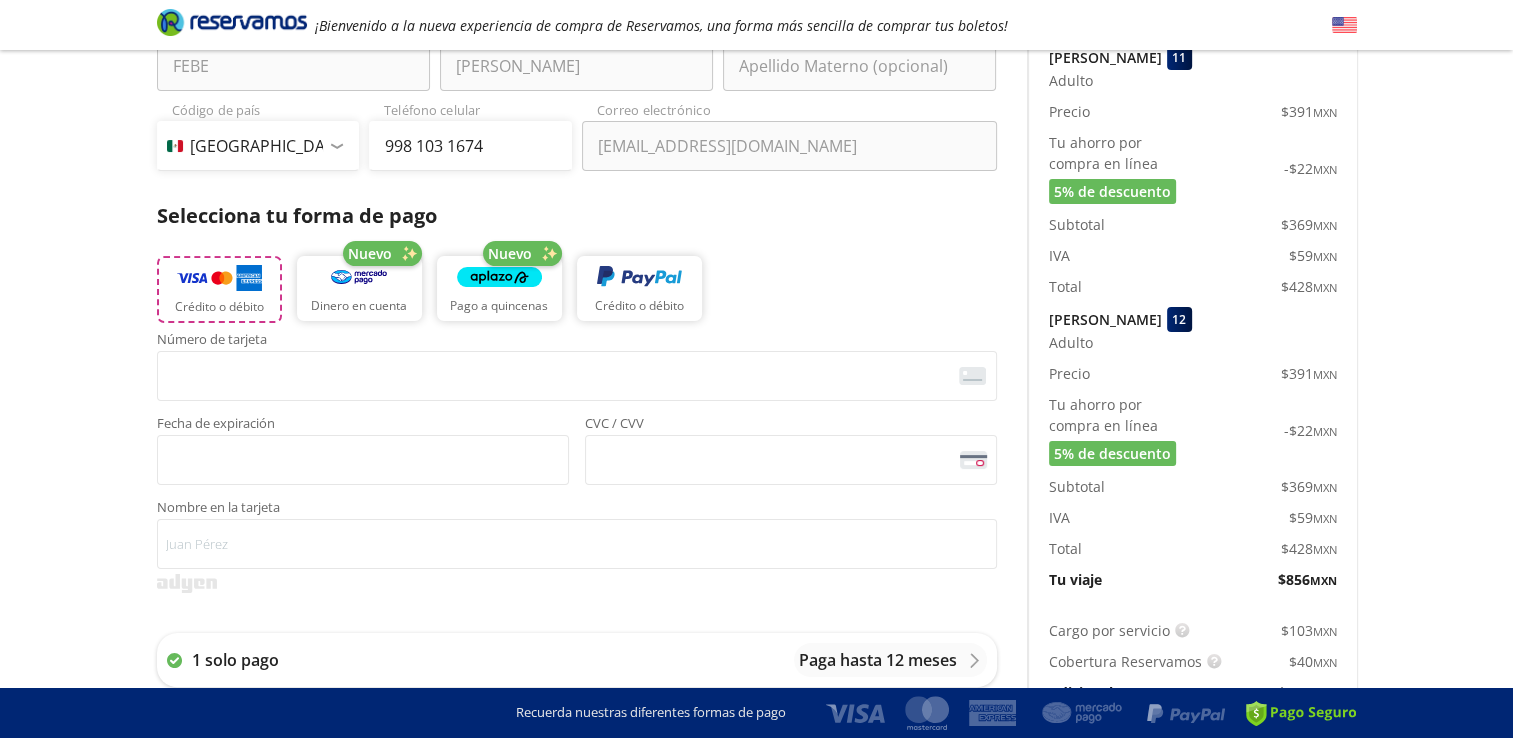 scroll, scrollTop: 300, scrollLeft: 0, axis: vertical 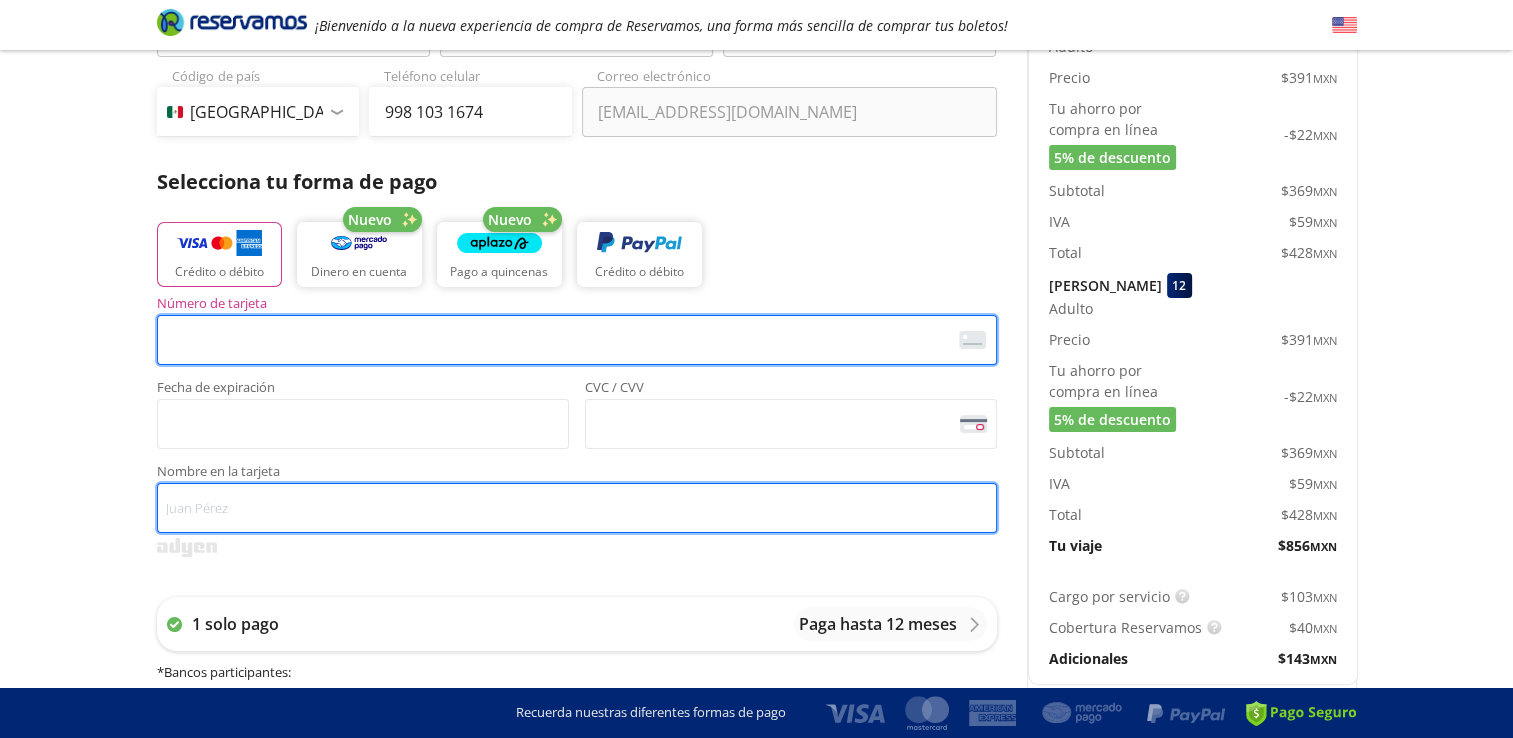 type on "[PERSON_NAME]" 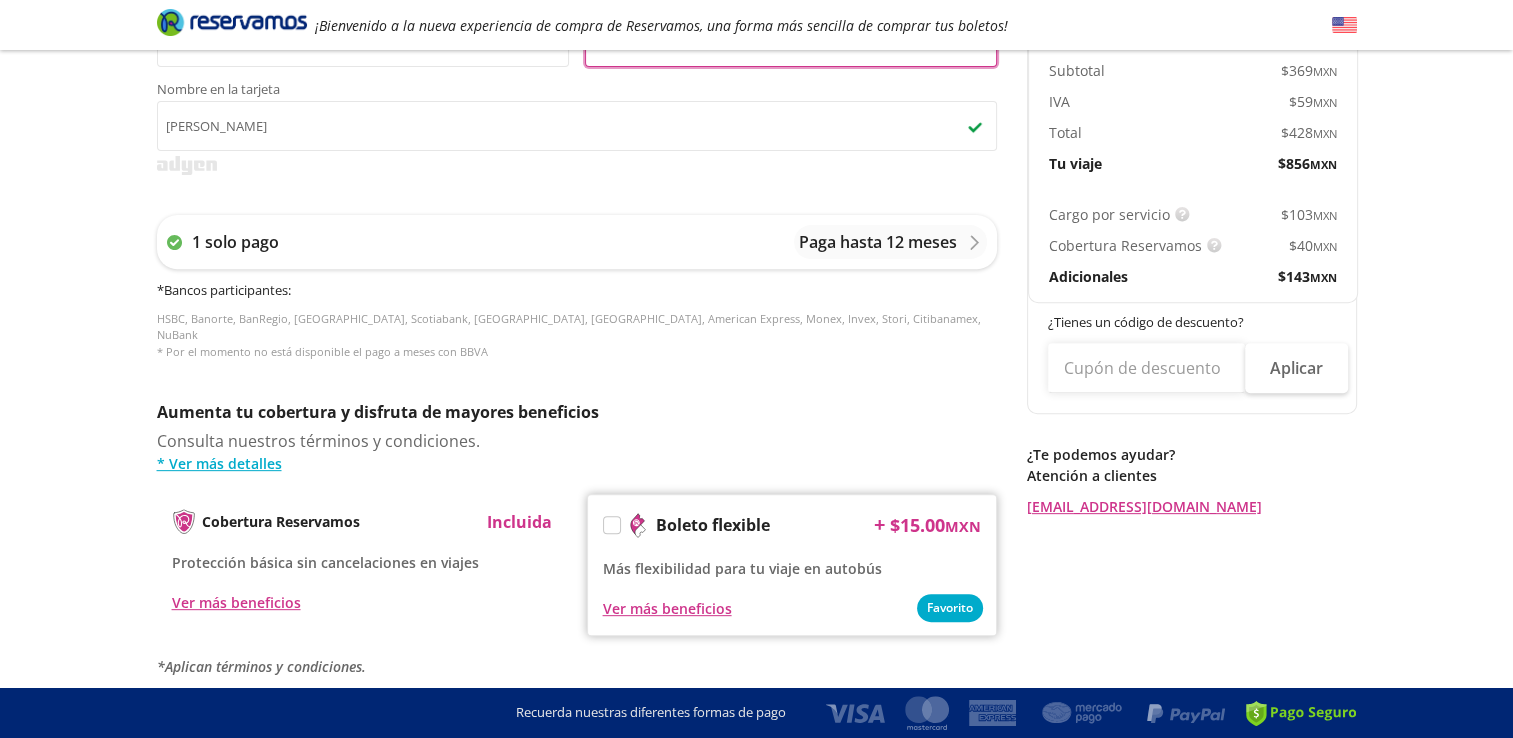 scroll, scrollTop: 700, scrollLeft: 0, axis: vertical 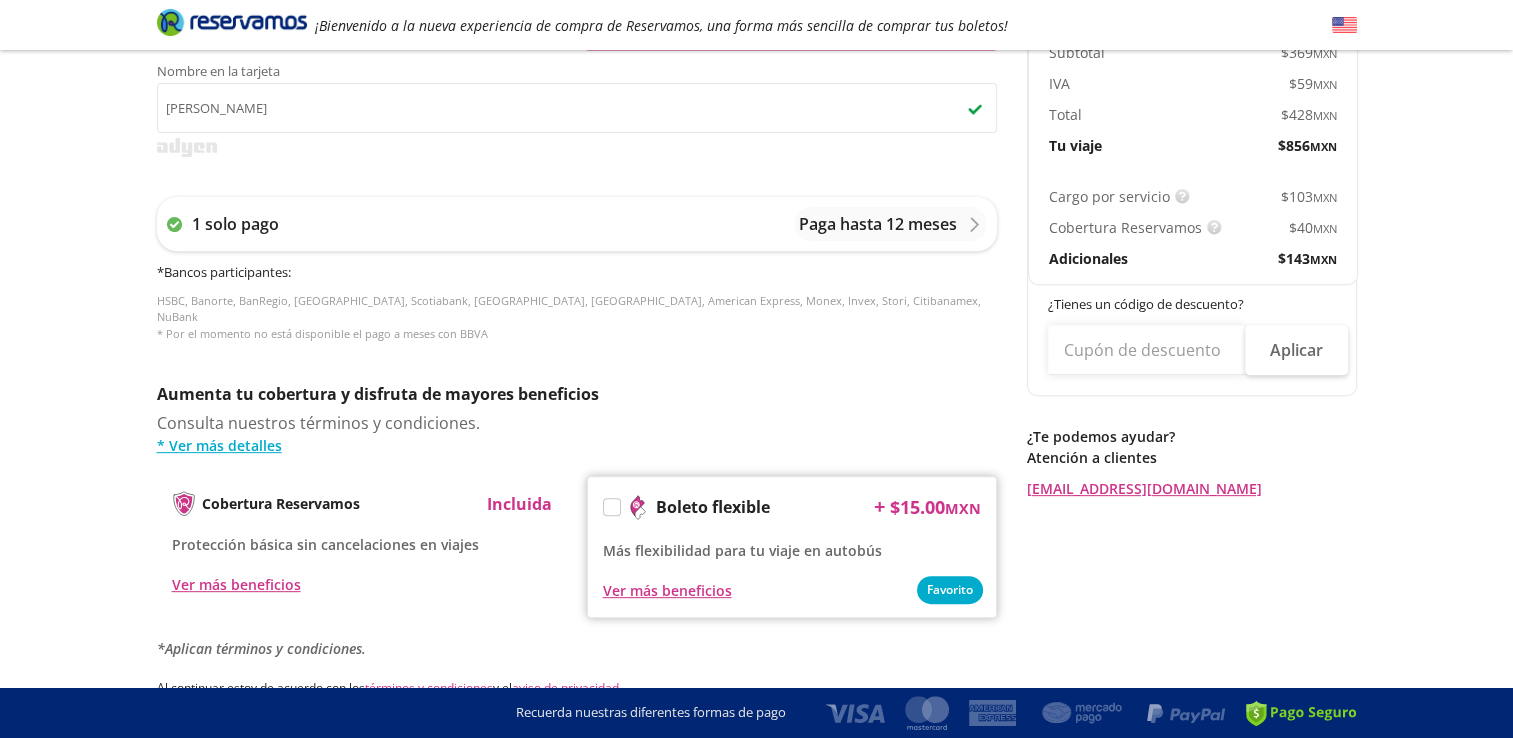 click at bounding box center (612, 507) 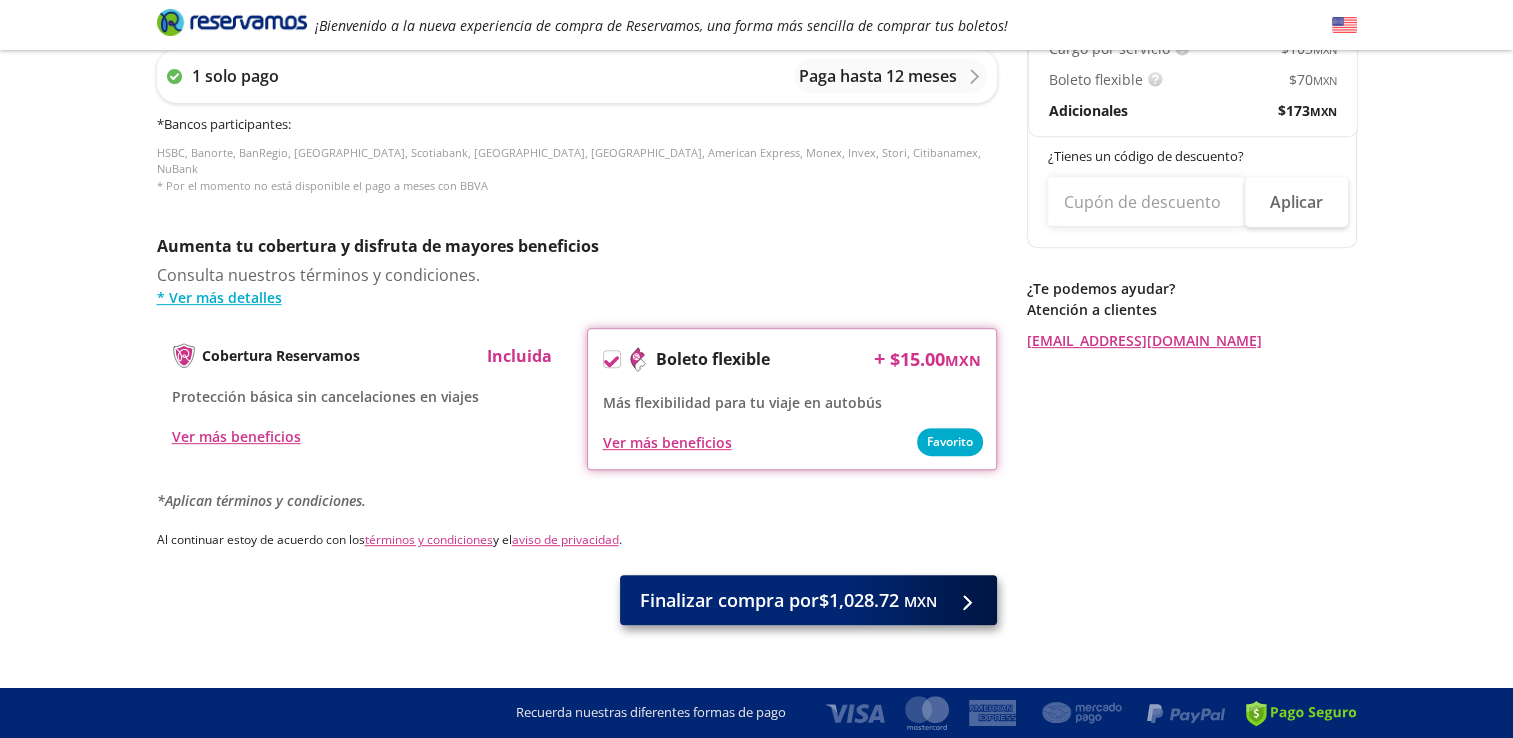 scroll, scrollTop: 863, scrollLeft: 0, axis: vertical 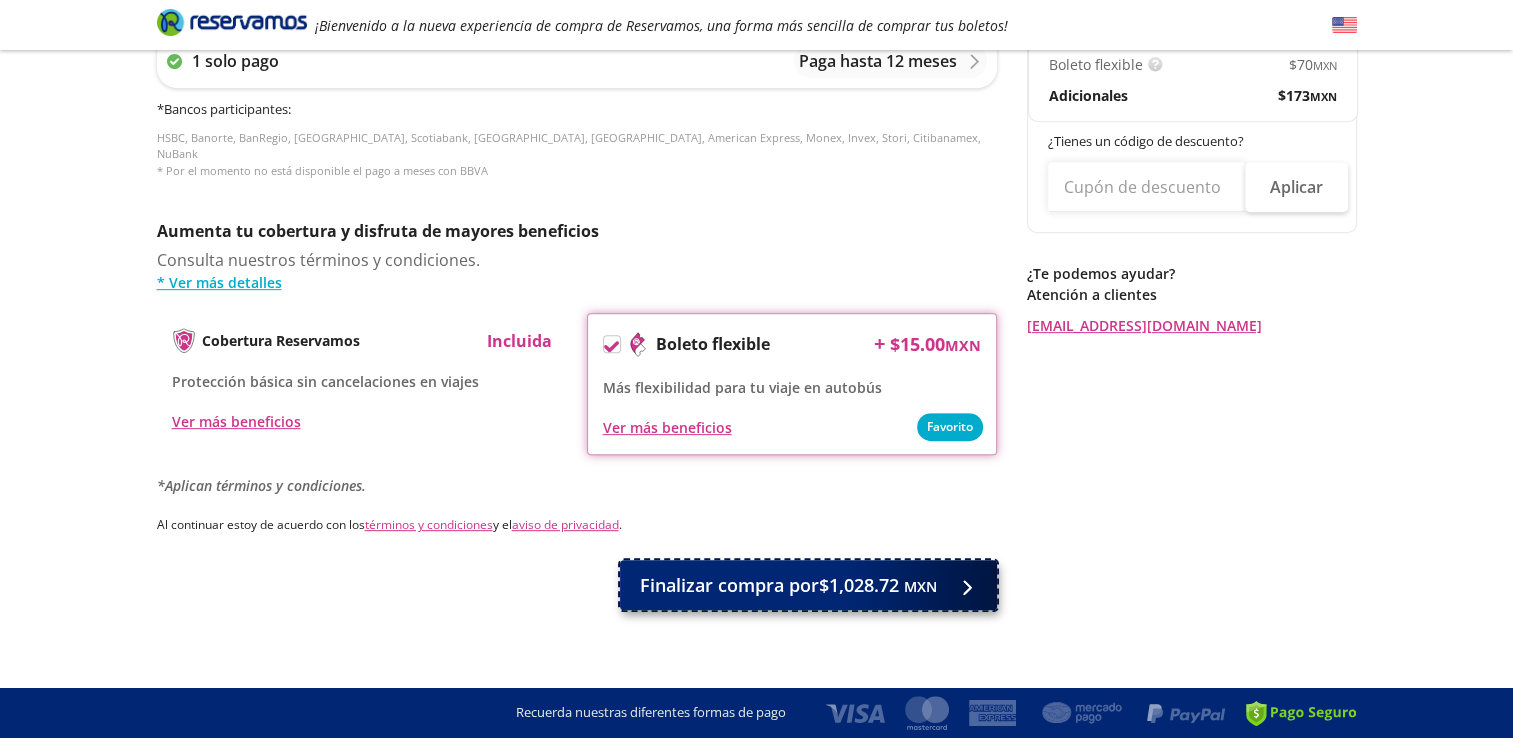 click on "Finalizar compra por  $1,028.72   MXN" at bounding box center (788, 585) 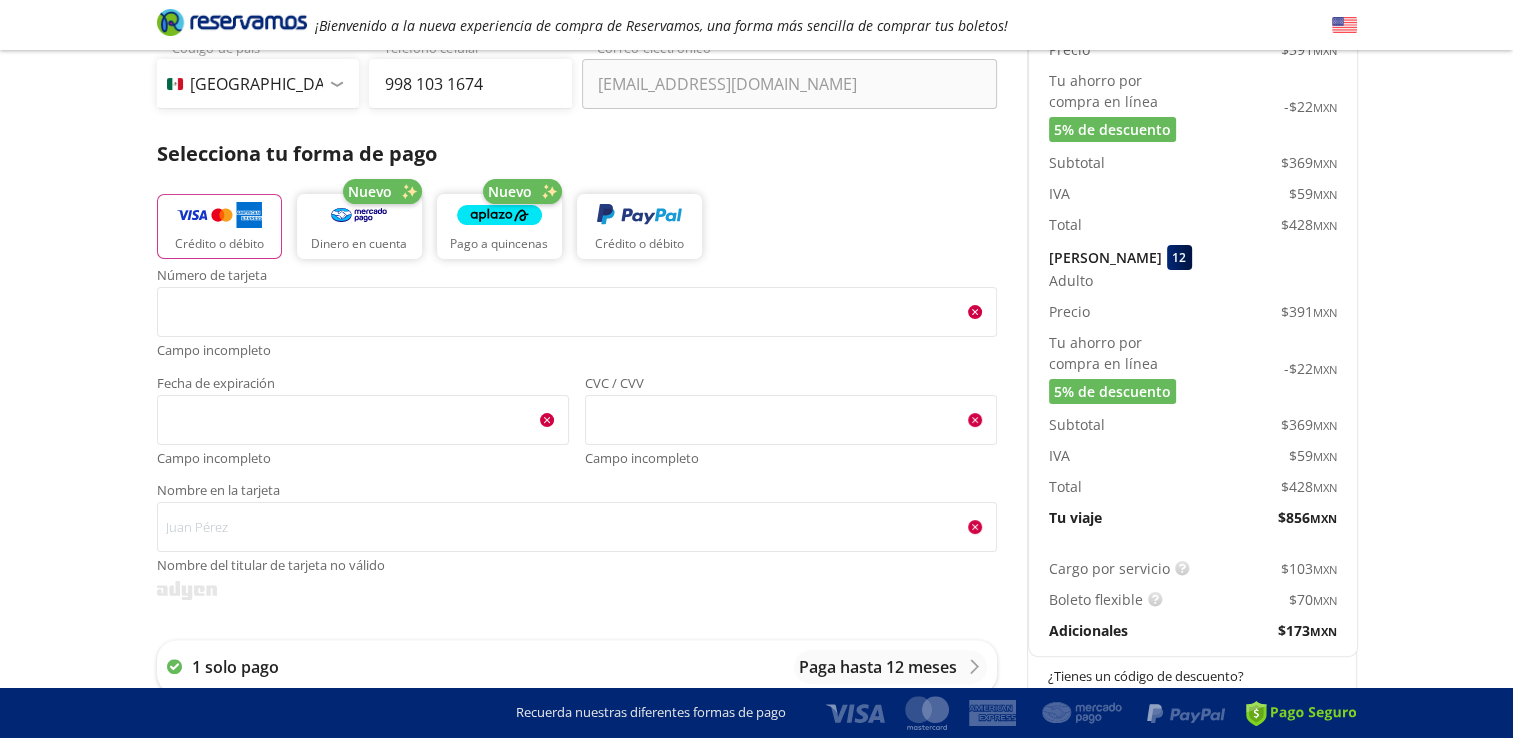 scroll, scrollTop: 299, scrollLeft: 0, axis: vertical 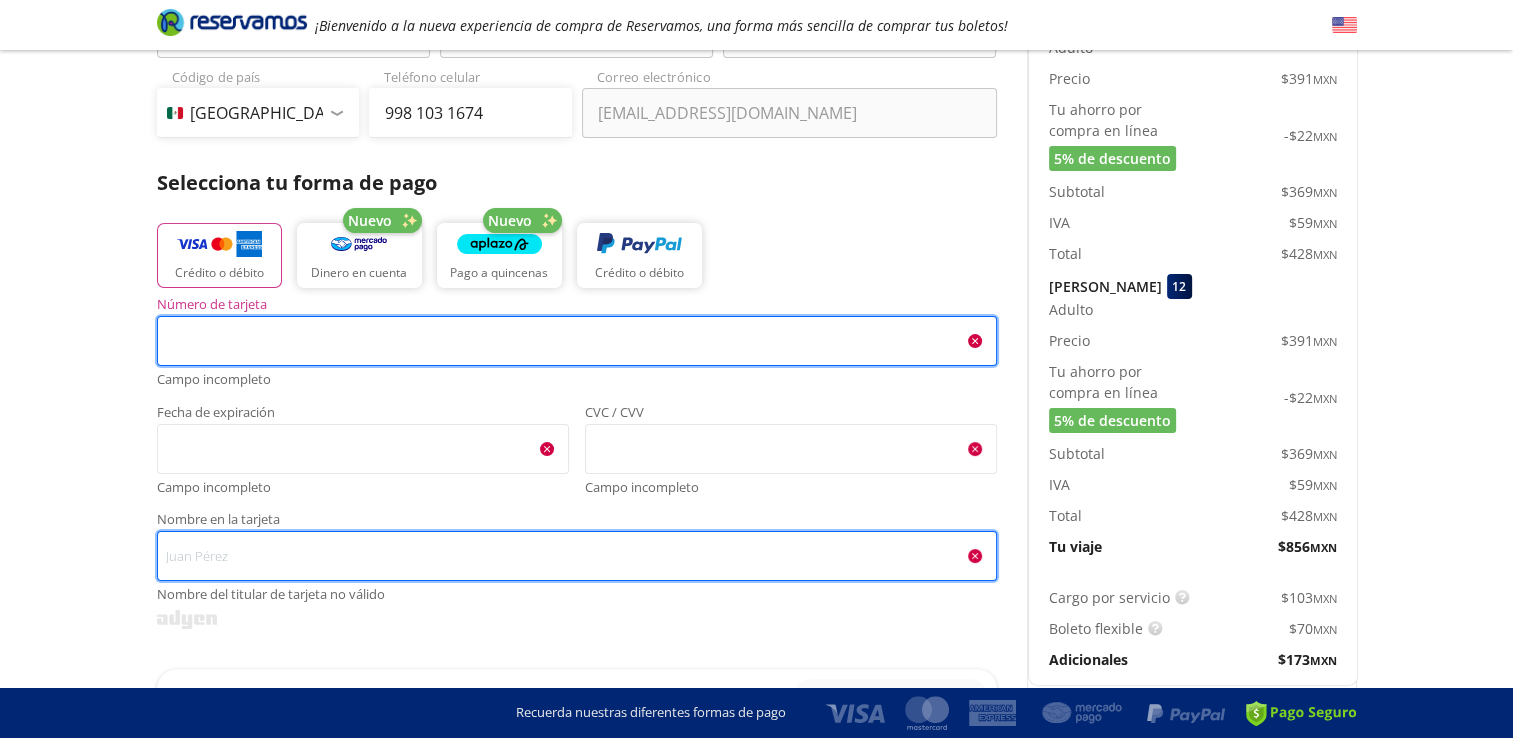 type on "[PERSON_NAME]" 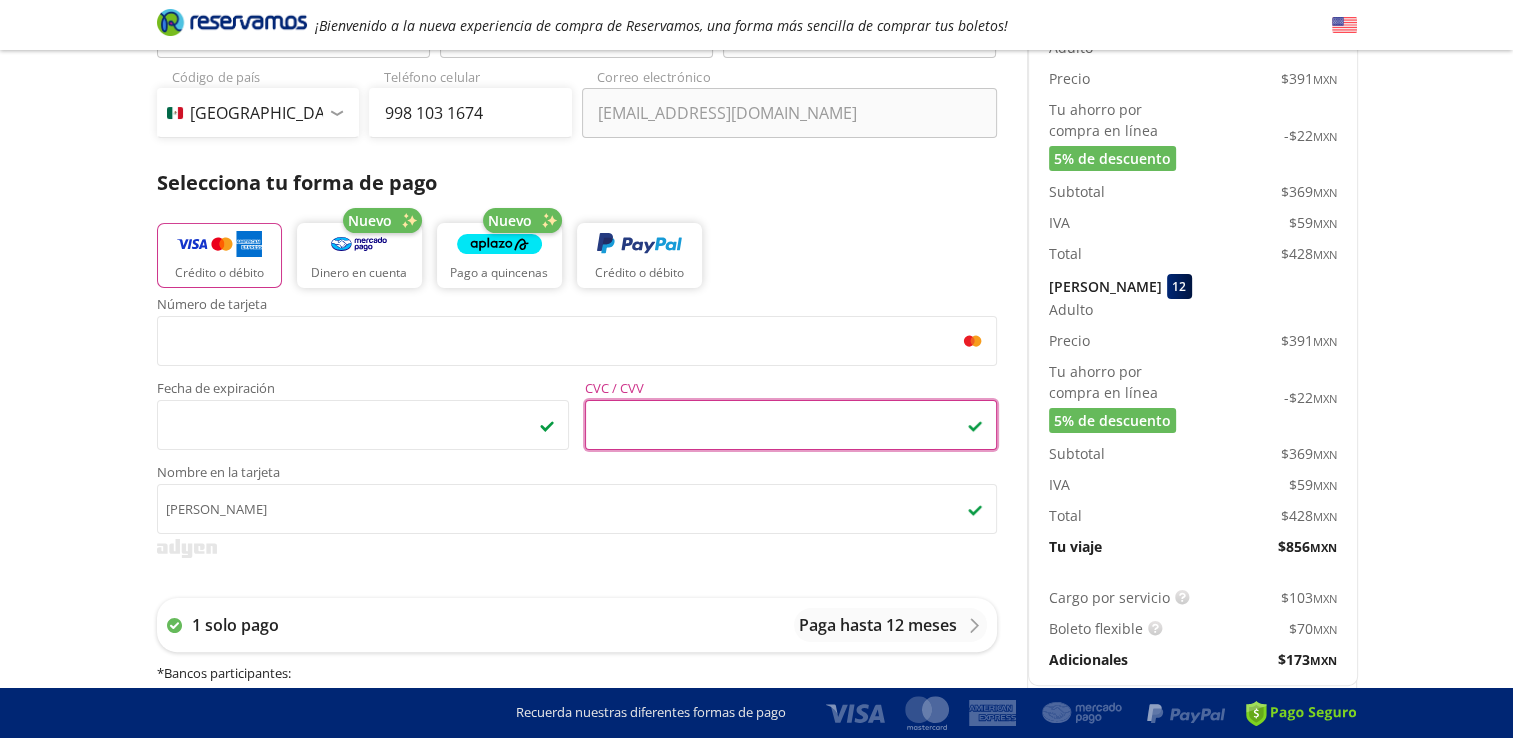 click on "1 solo pago Paga hasta 12 meses *  Bancos participantes : HSBC, Banorte, BanRegio, Inbursa, Scotiabank, [GEOGRAPHIC_DATA], Santander, American Express, Monex, Invex, Stori, Citibanamex, NuBank * Por el momento no está disponible el pago a meses con BBVA" at bounding box center [577, 670] 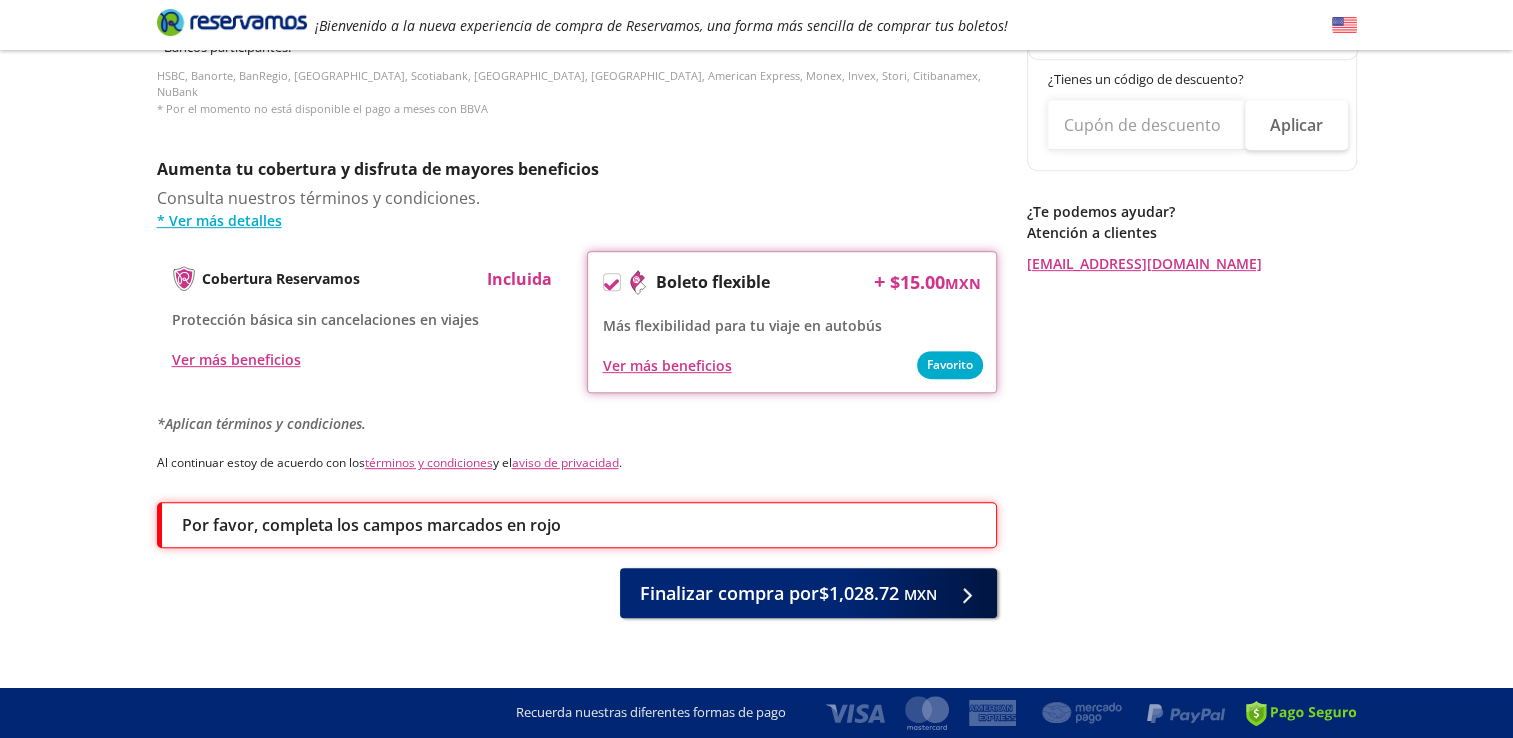 scroll, scrollTop: 928, scrollLeft: 0, axis: vertical 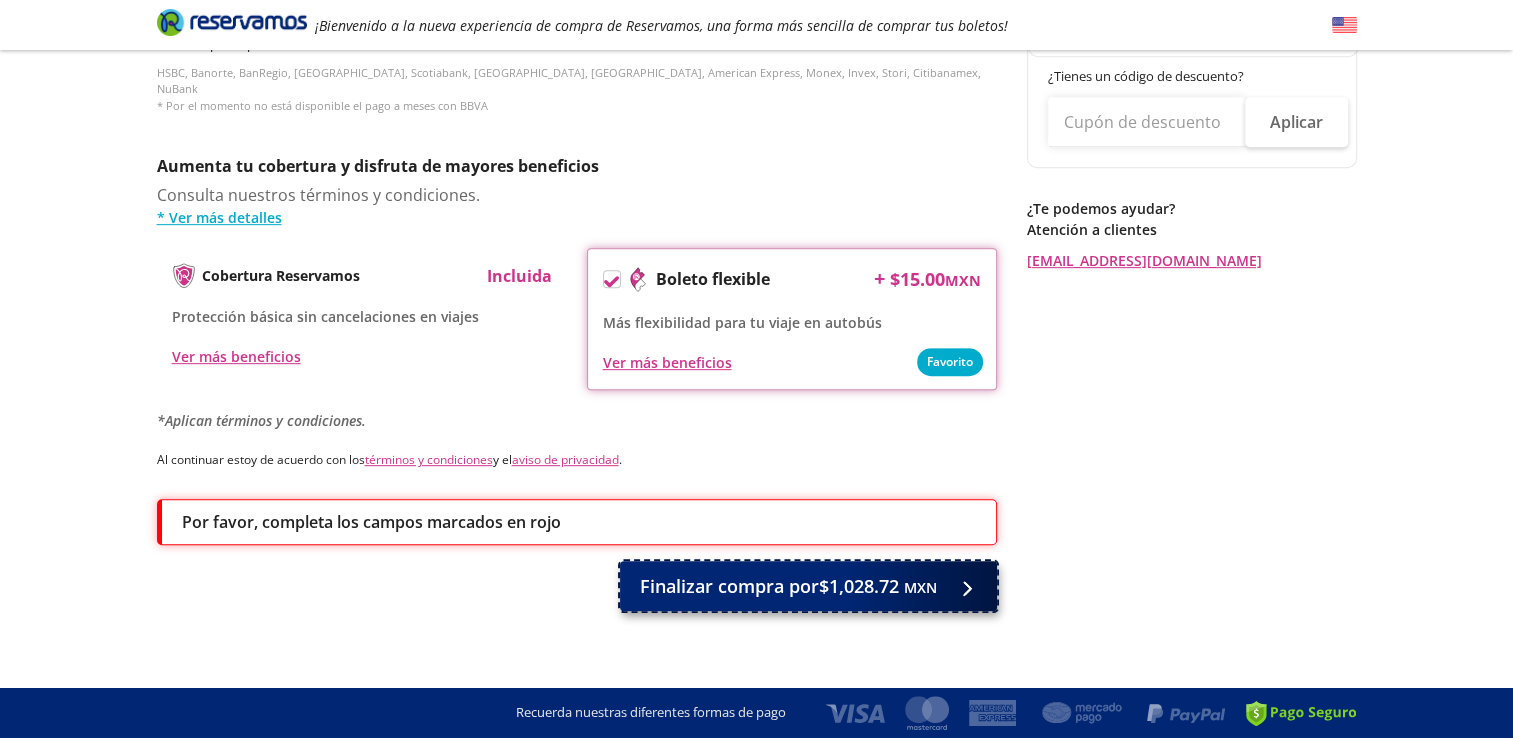 click on "Finalizar compra por  $1,028.72   MXN" at bounding box center [788, 586] 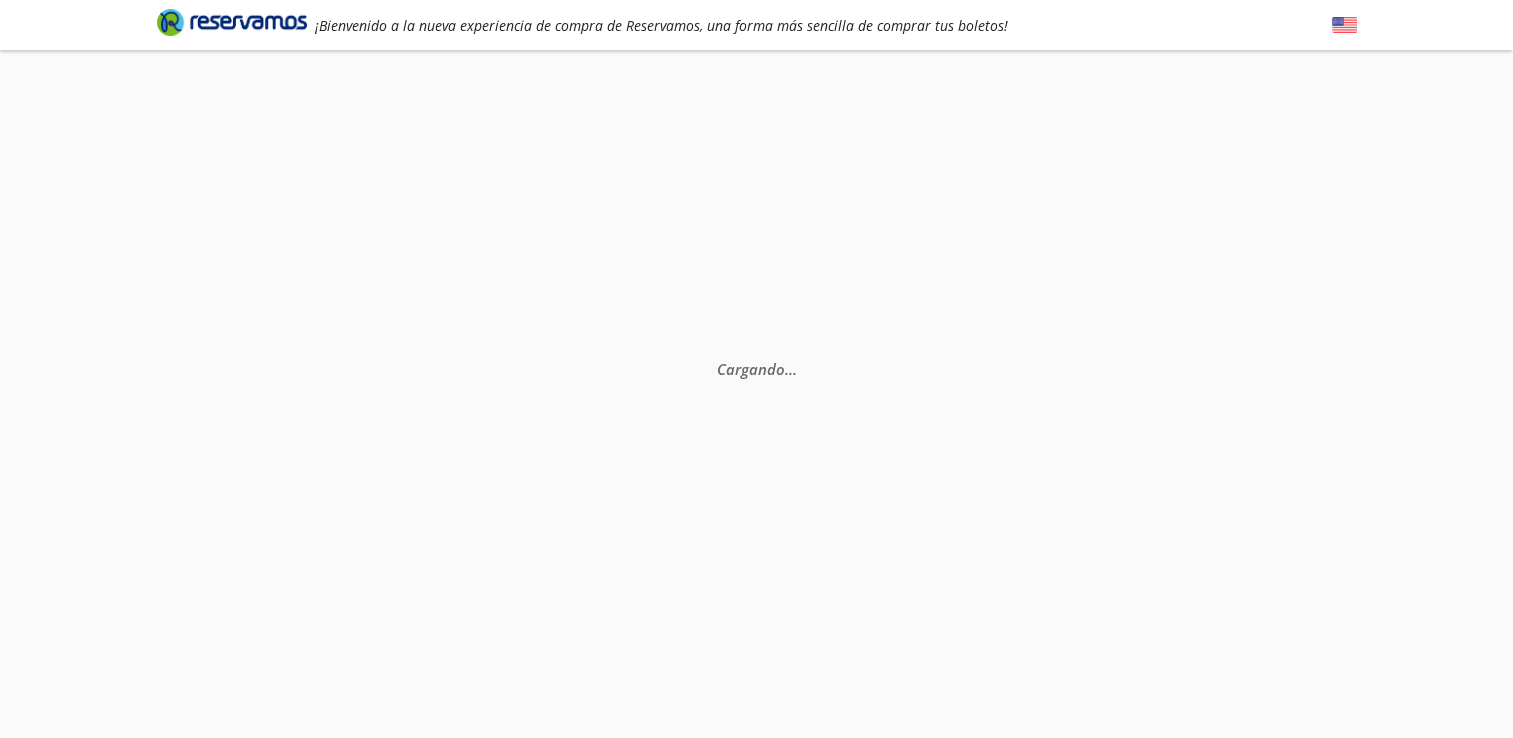 scroll, scrollTop: 0, scrollLeft: 0, axis: both 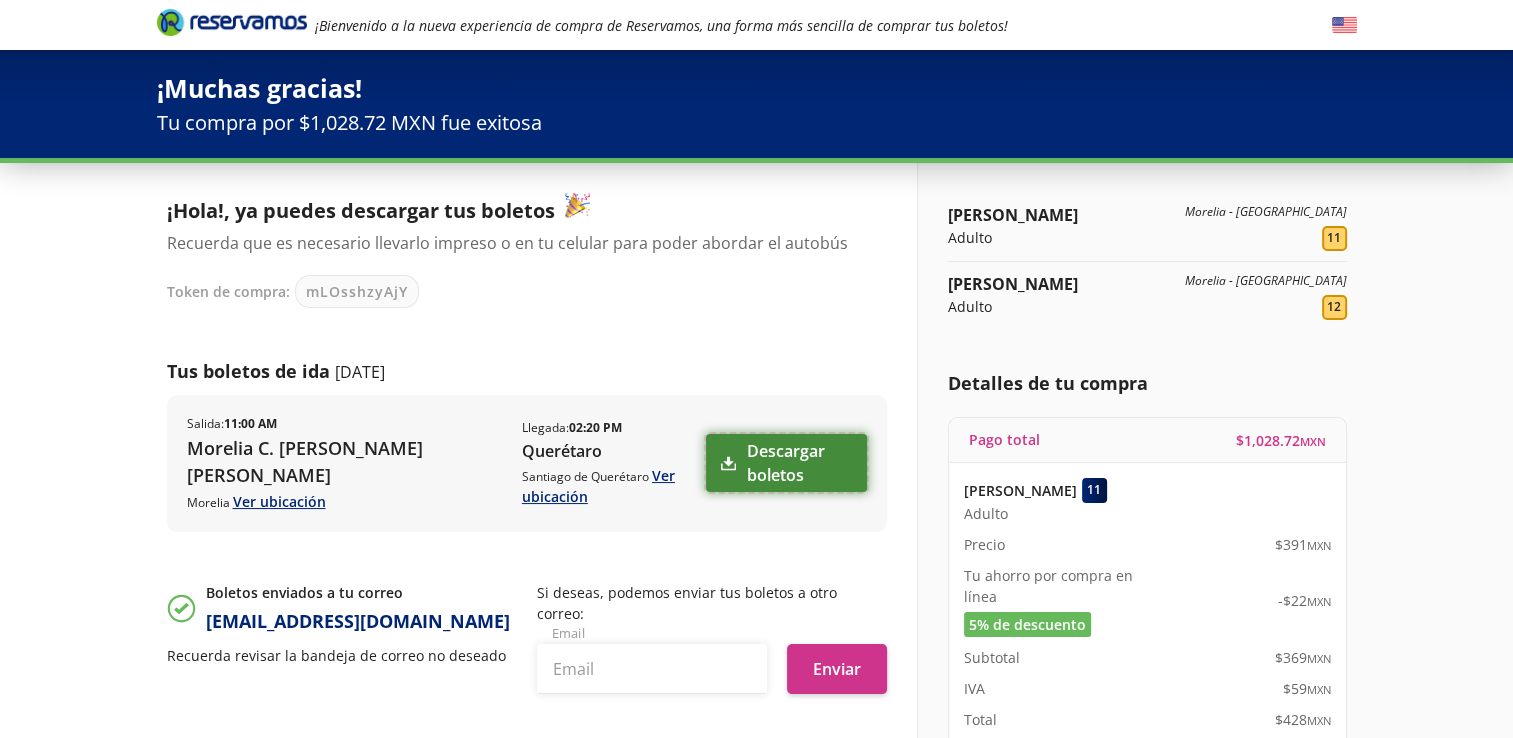 click on "Descargar boletos" at bounding box center (786, 463) 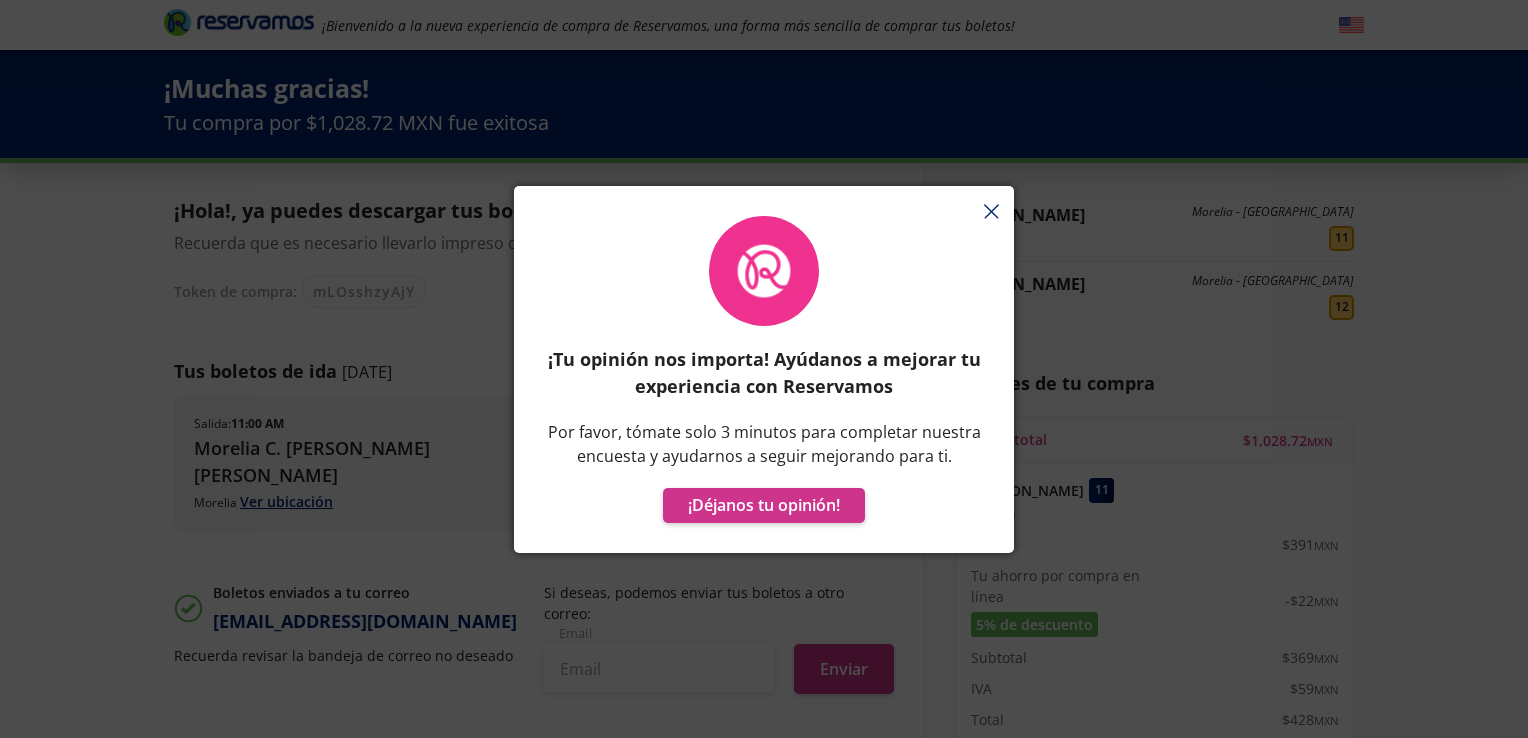 click on "¡Tu opinión nos importa! Ayúdanos a mejorar tu experiencia con Reservamos Por favor, tómate solo 3 minutos para completar nuestra encuesta y ayudarnos a seguir mejorando para ti. ¡Déjanos tu opinión!" at bounding box center (764, 379) 